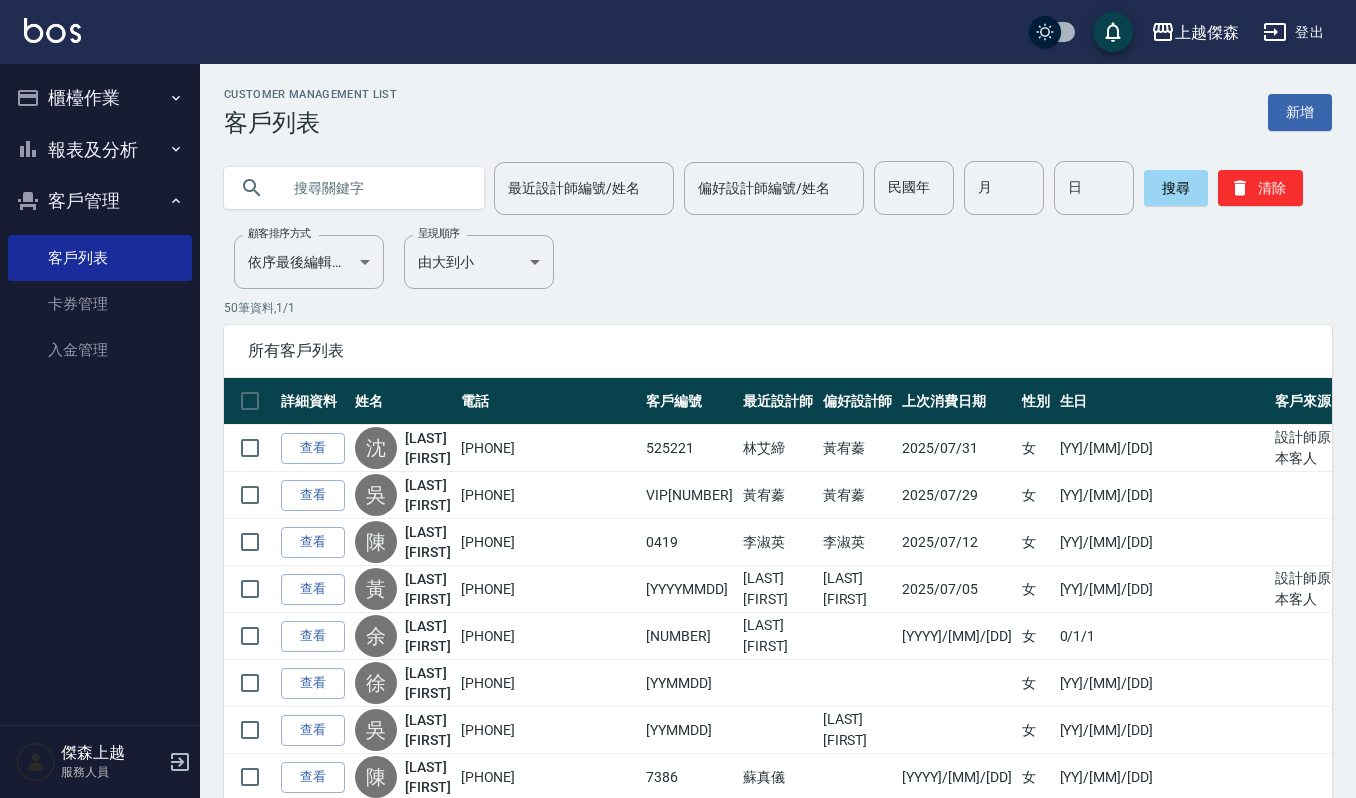 scroll, scrollTop: 0, scrollLeft: 0, axis: both 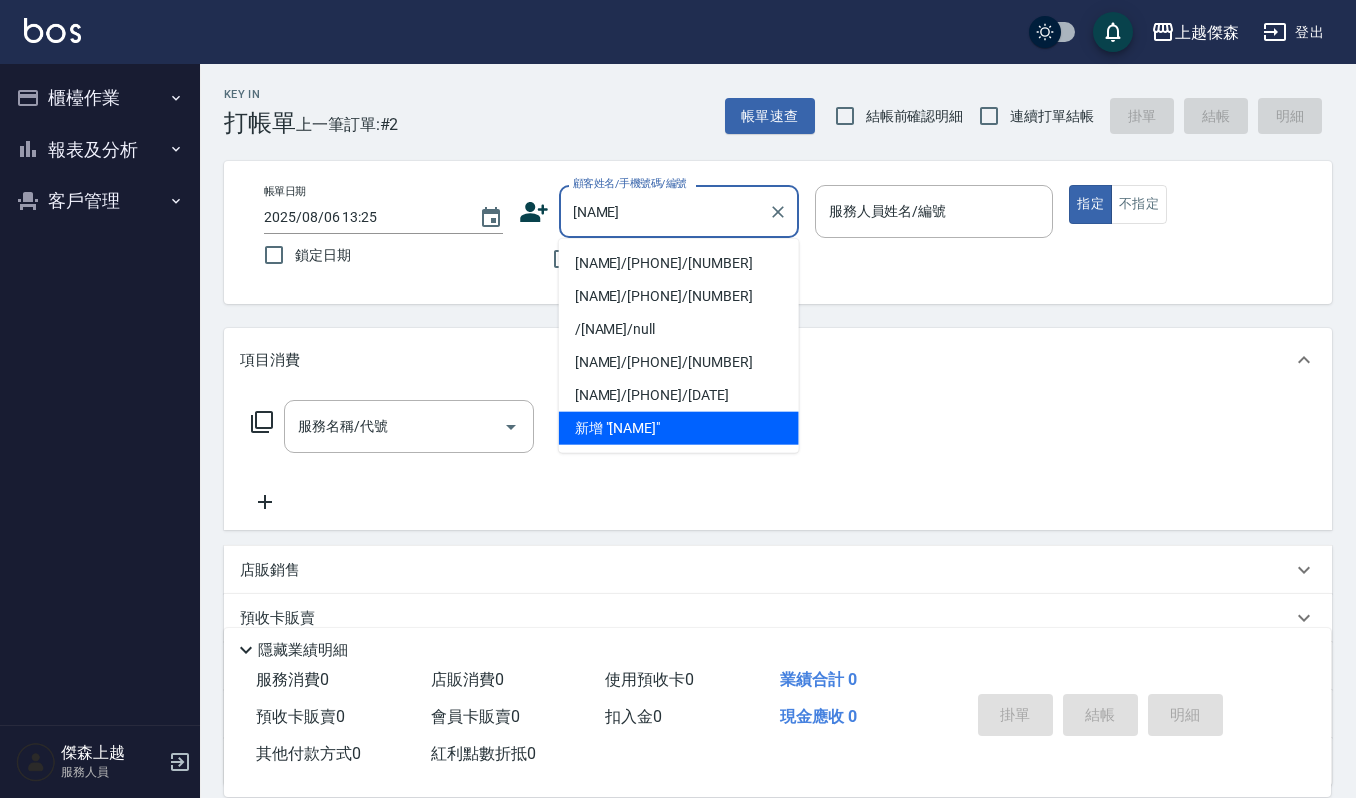 click on "[NAME]/[PHONE]/[NUMBER]" at bounding box center [679, 263] 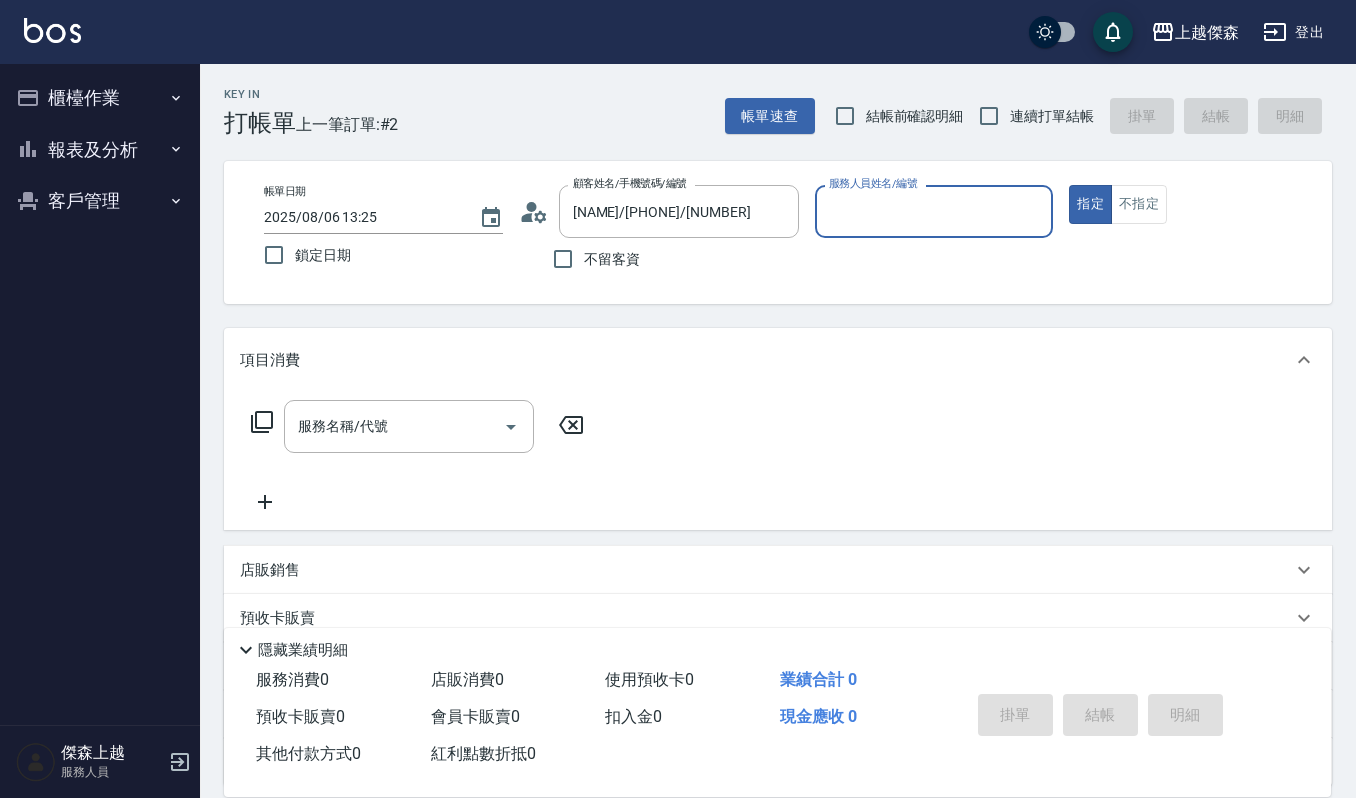 type on "吉兒-4" 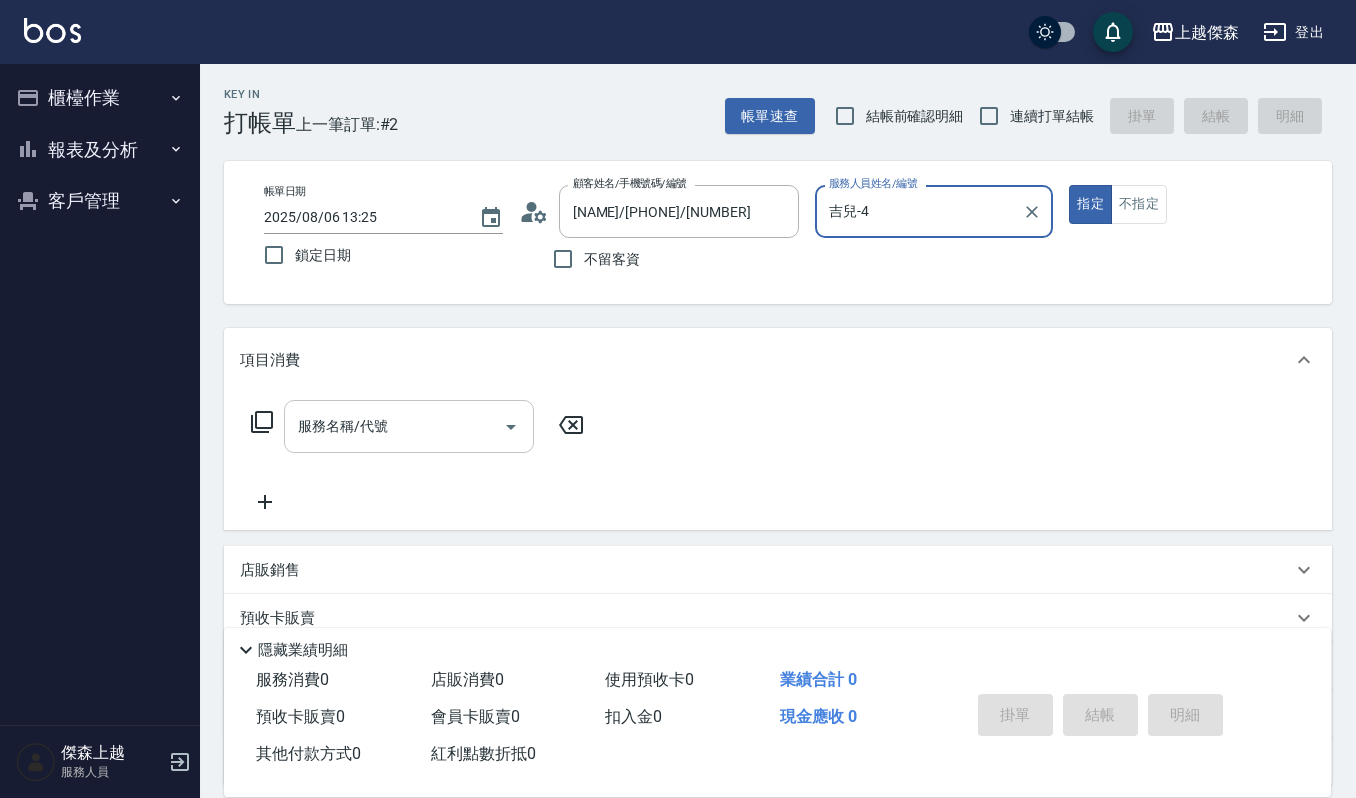click on "服務名稱/代號 服務名稱/代號" at bounding box center [409, 426] 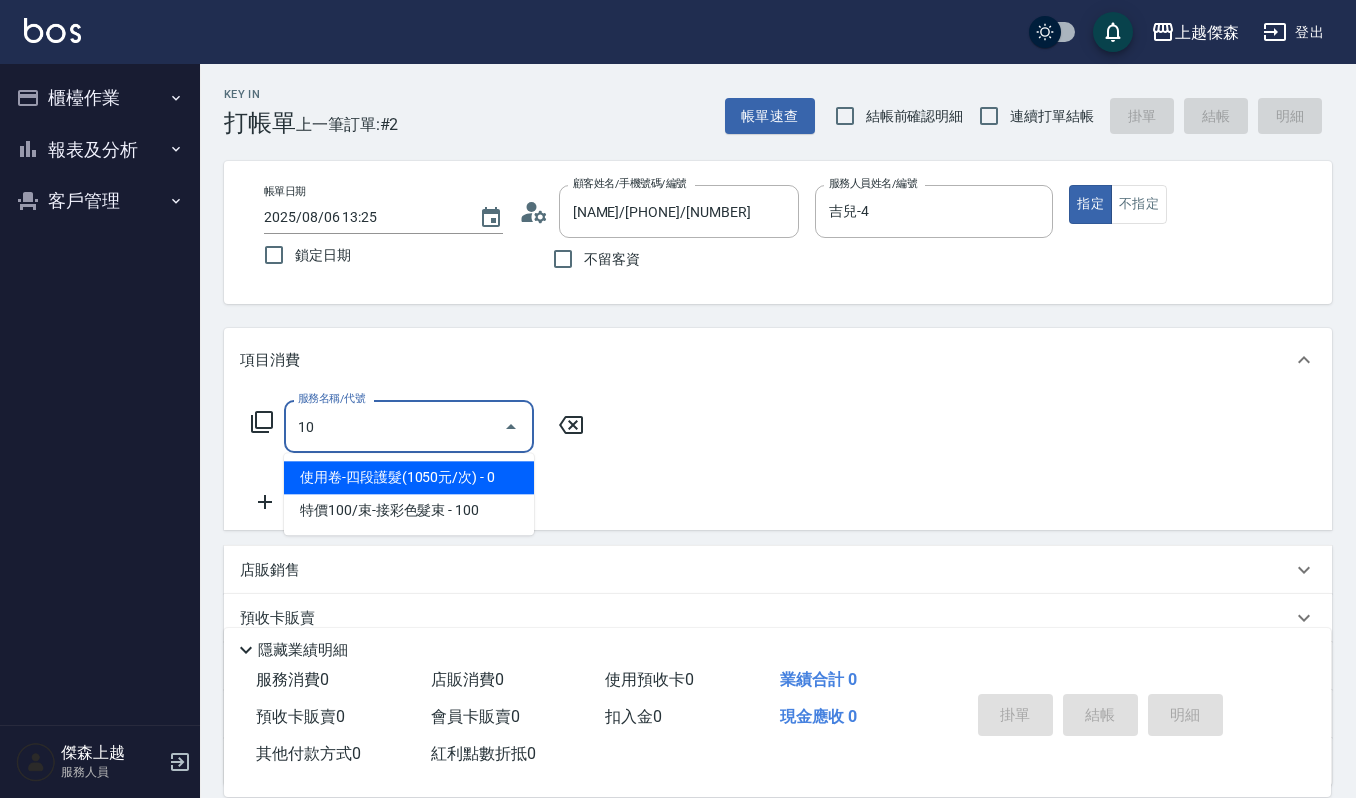 type on "1" 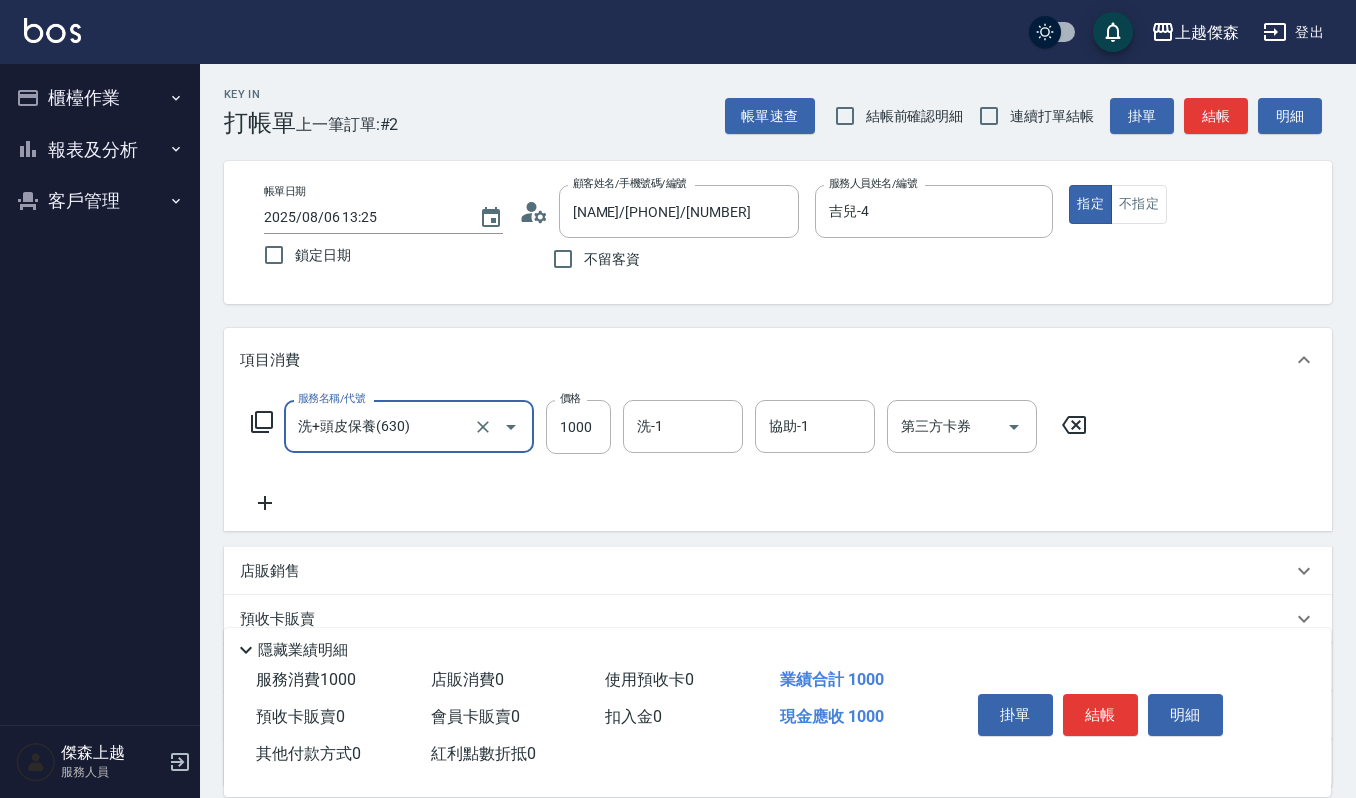 type on "洗+頭皮保養(630)" 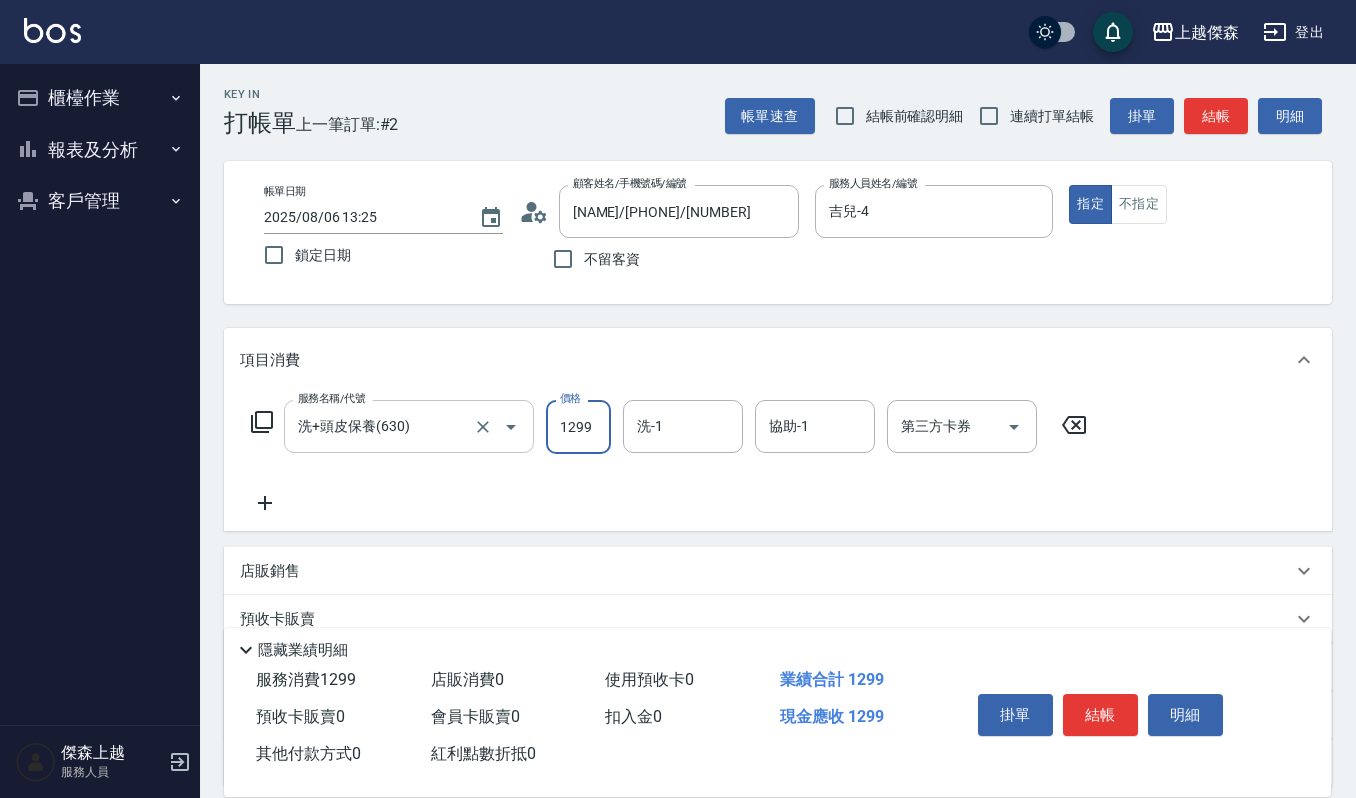 type on "1299" 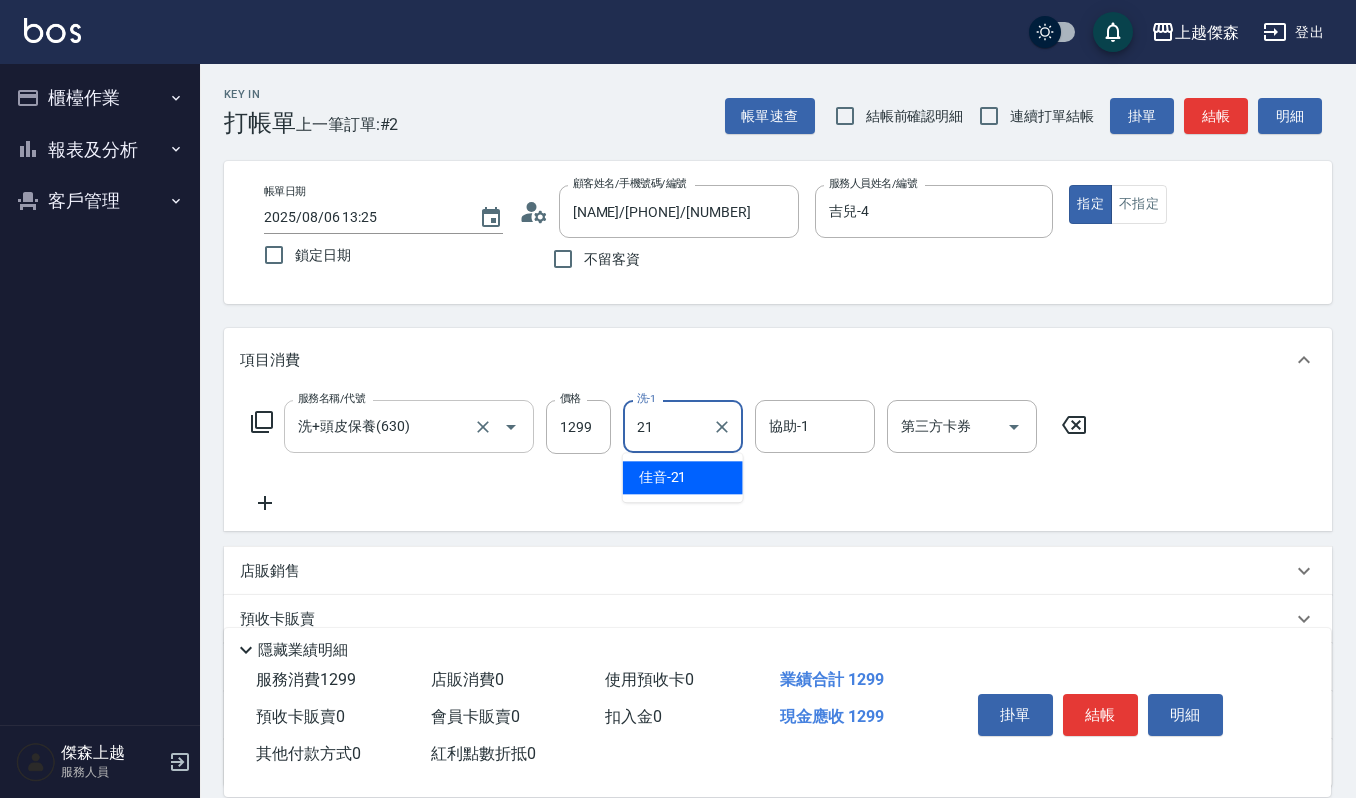 type on "佳音-21" 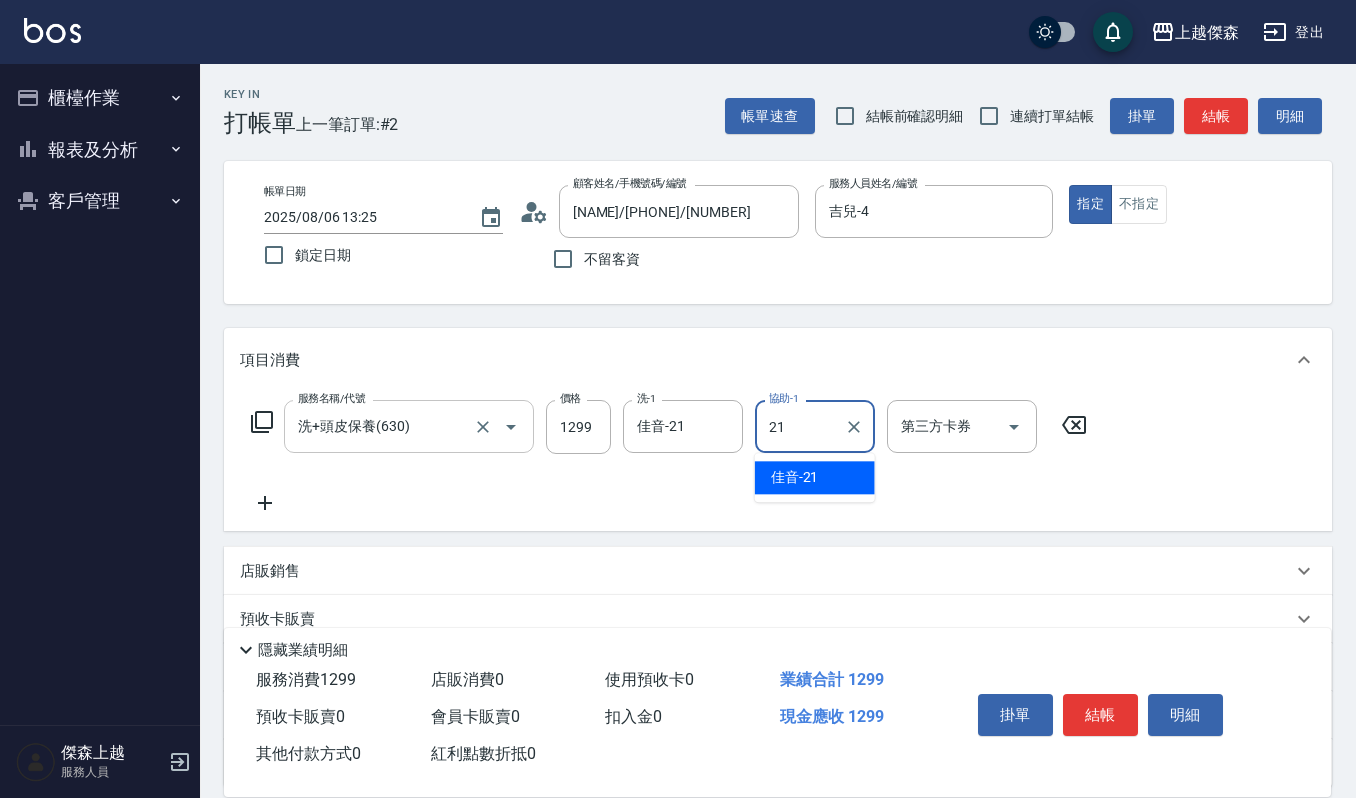 type on "佳音-21" 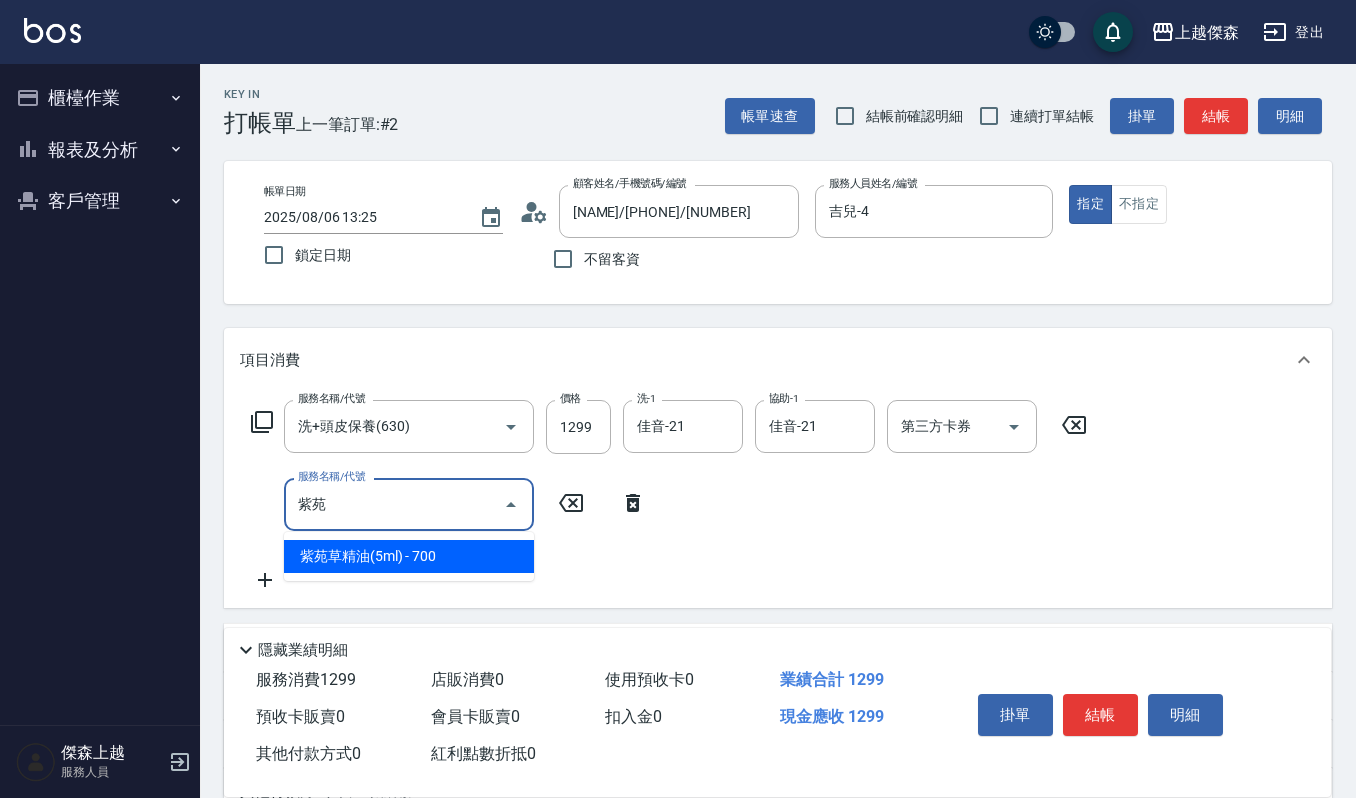 click on "紫苑草精油(5ml) - 700" at bounding box center (409, 556) 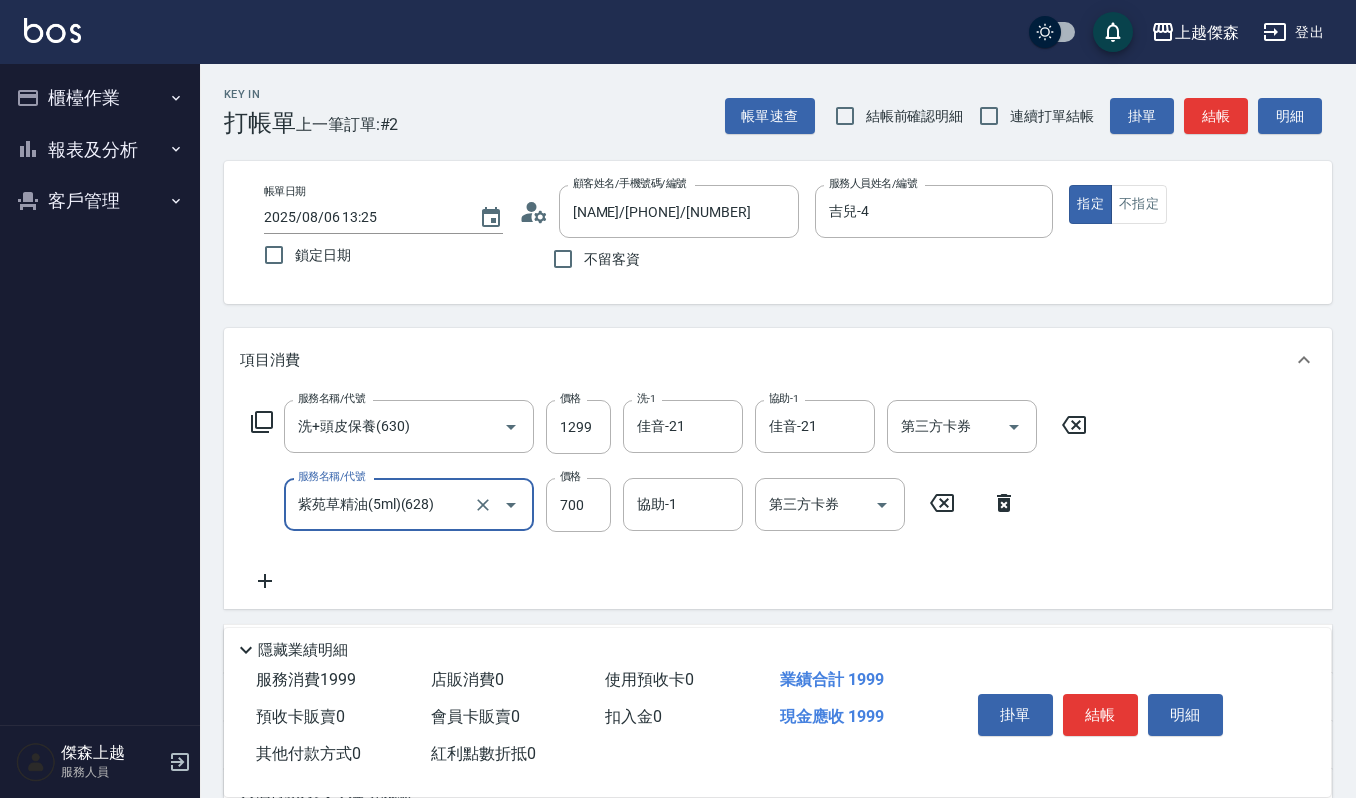 type on "紫苑草精油(5ml)(628)" 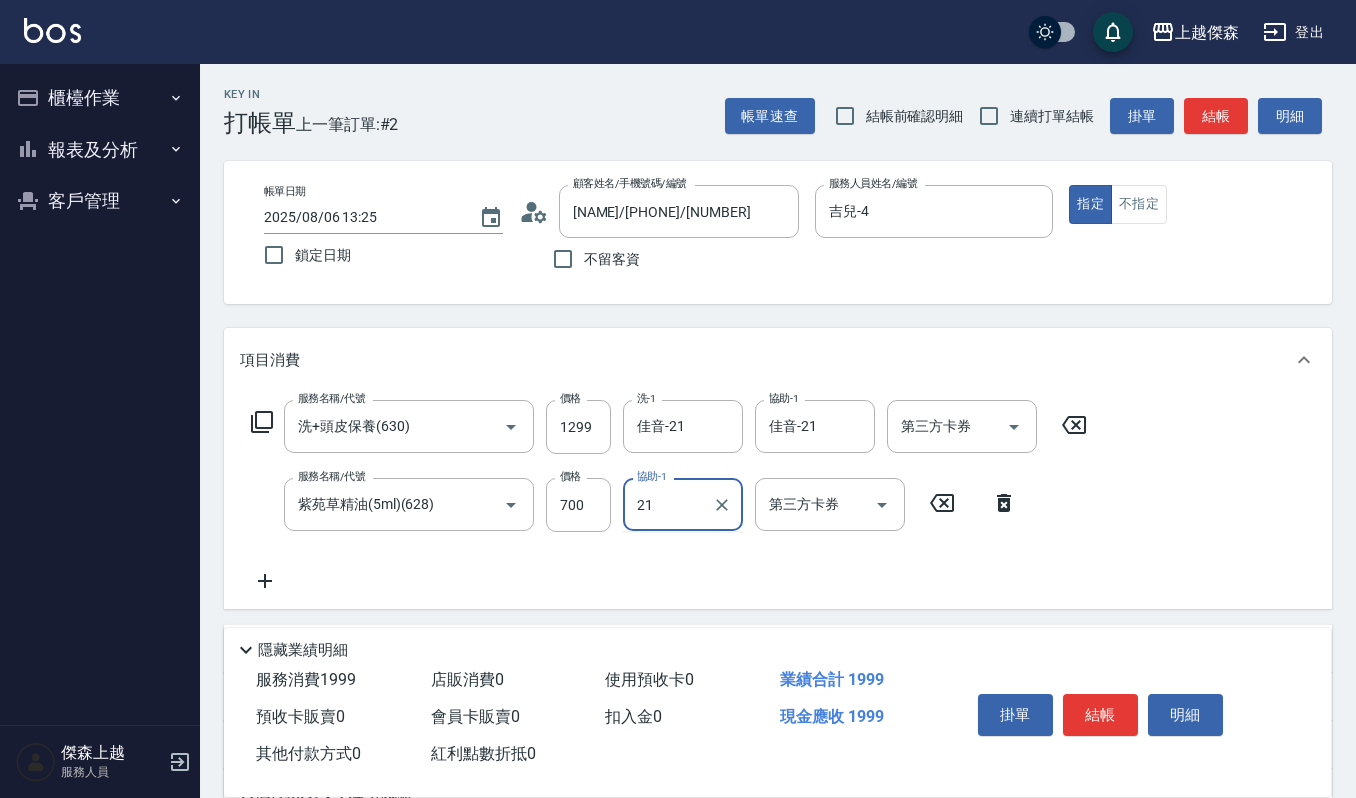 type on "佳音-21" 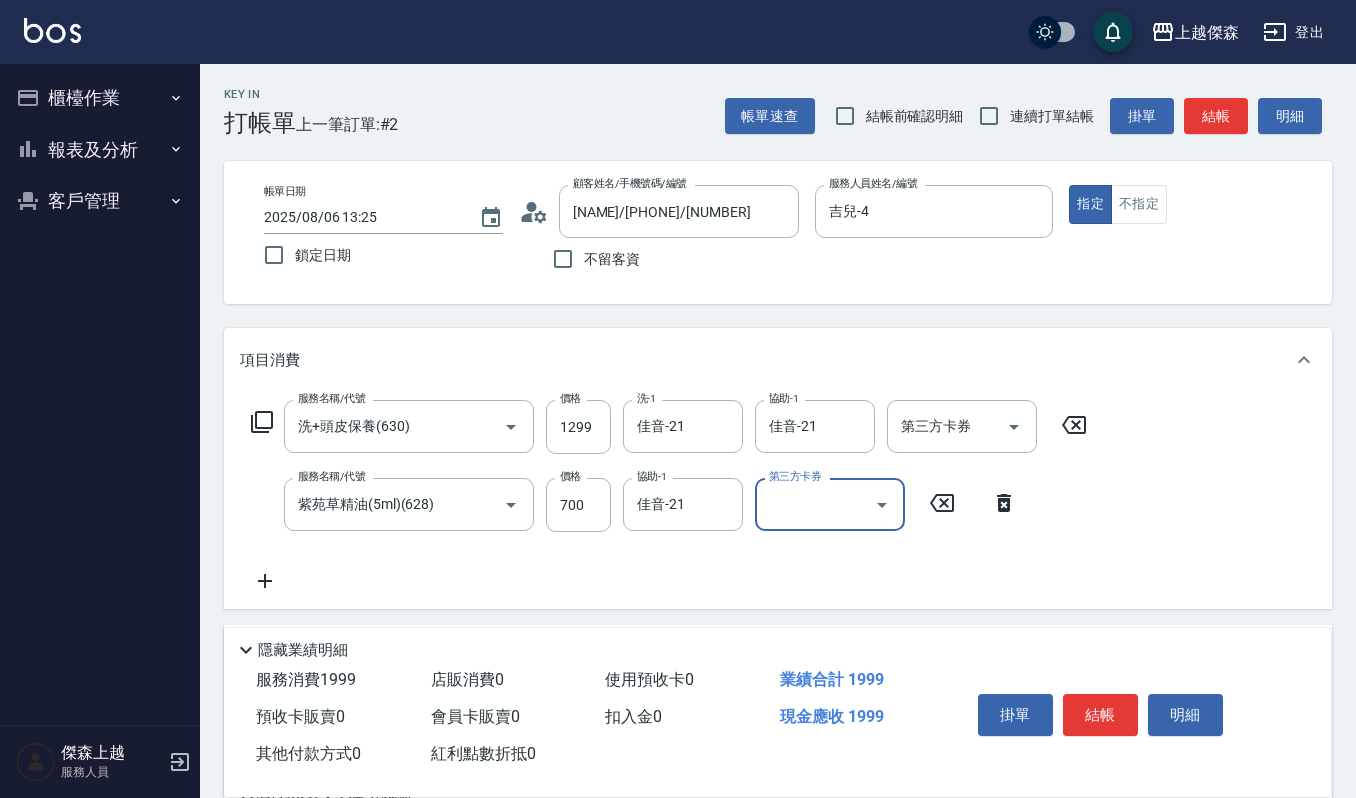click on "結帳" at bounding box center (1100, 715) 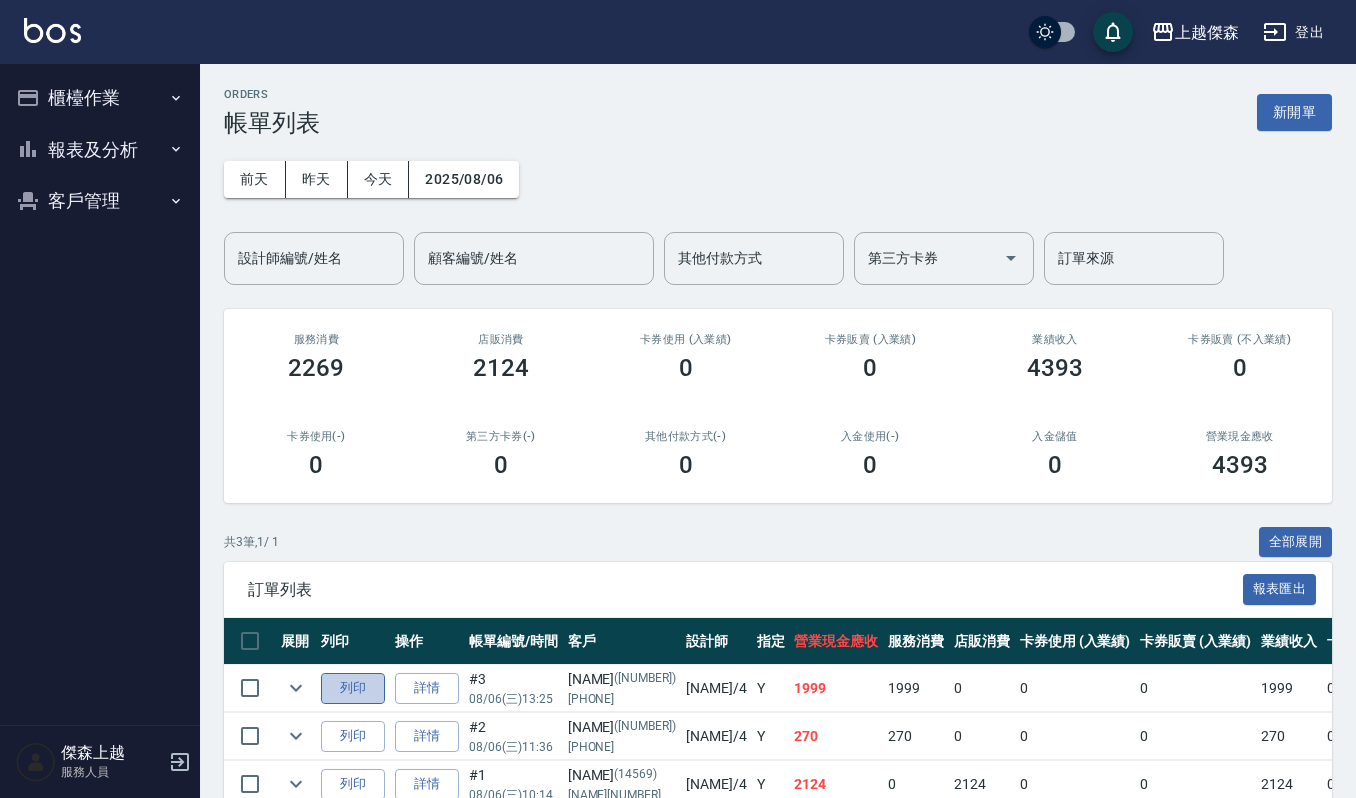 click on "列印" at bounding box center (353, 688) 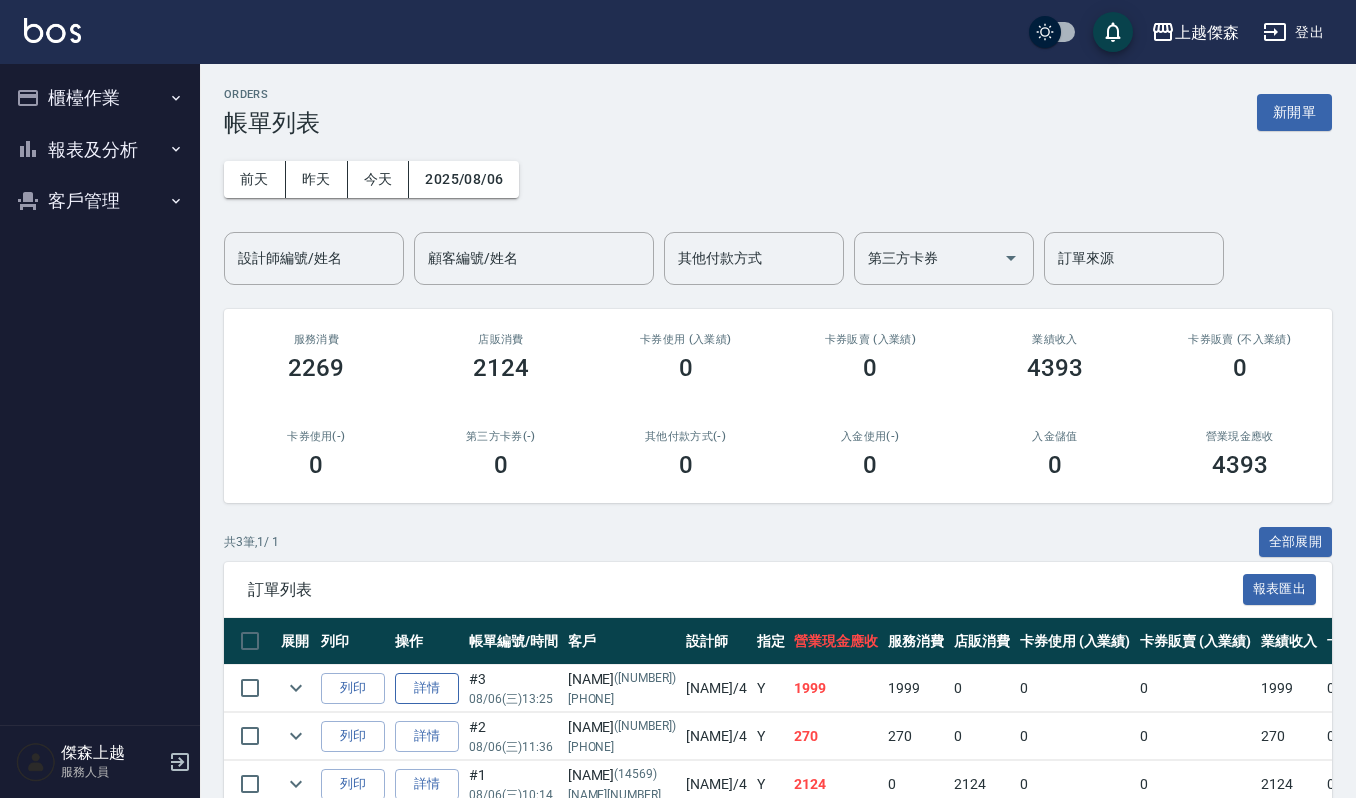 click on "詳情" at bounding box center (427, 688) 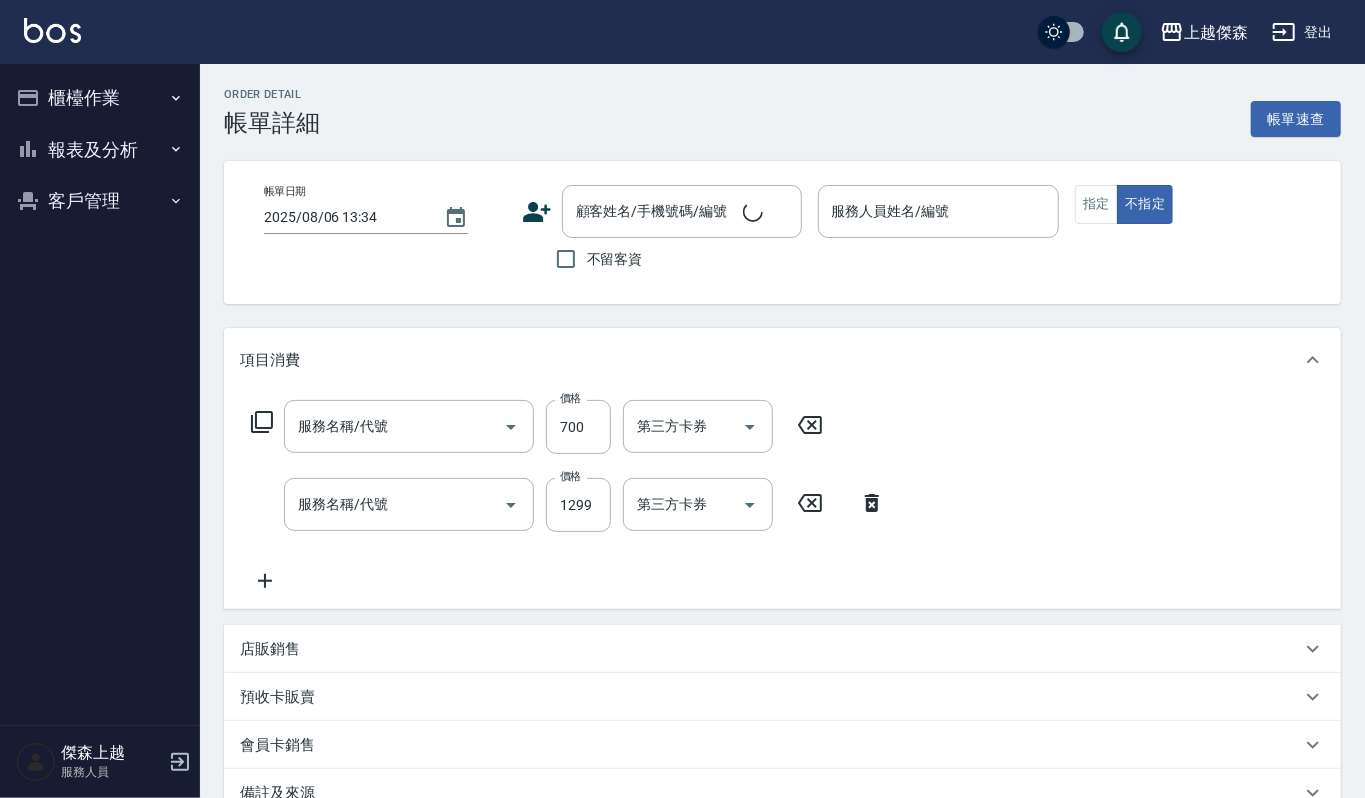 type on "2025/08/06 13:25" 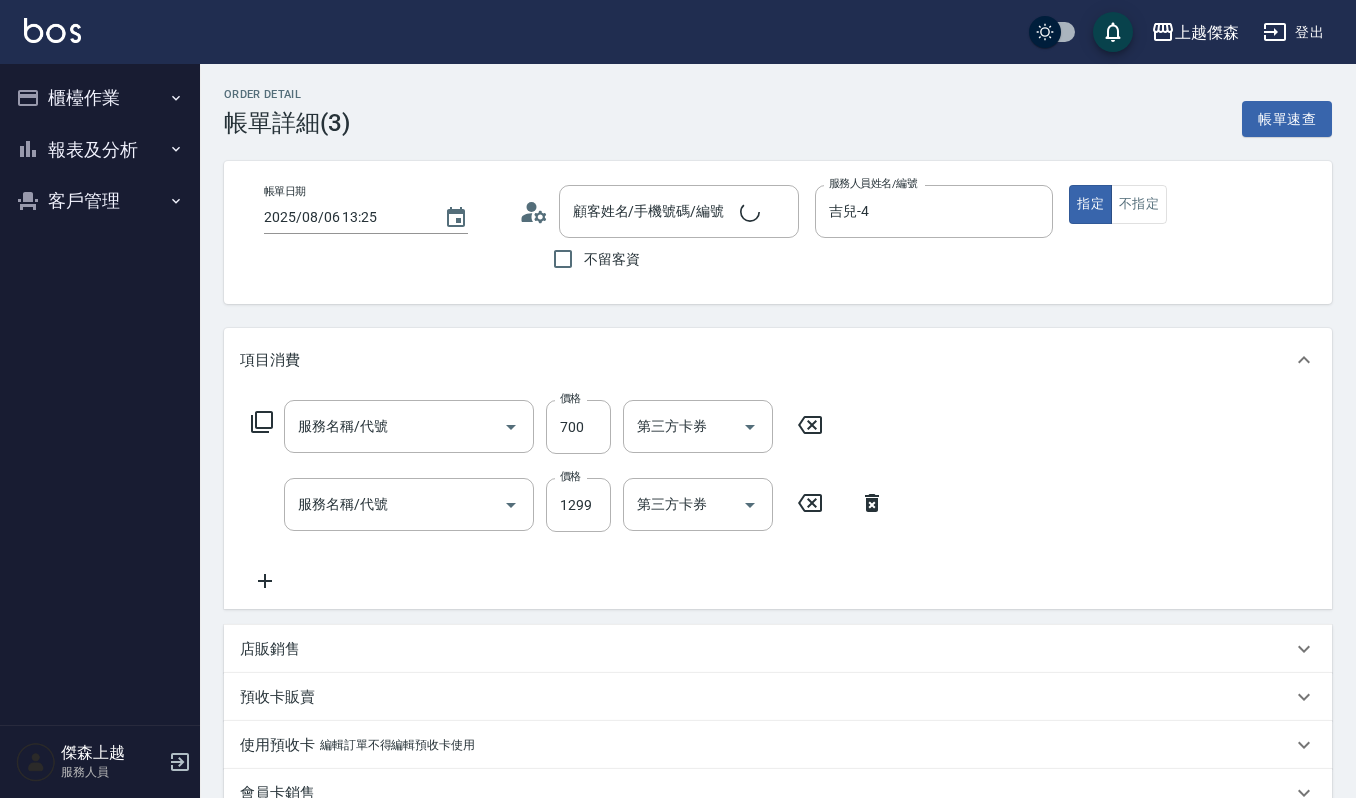 type on "紫苑草精油(5ml)(628)" 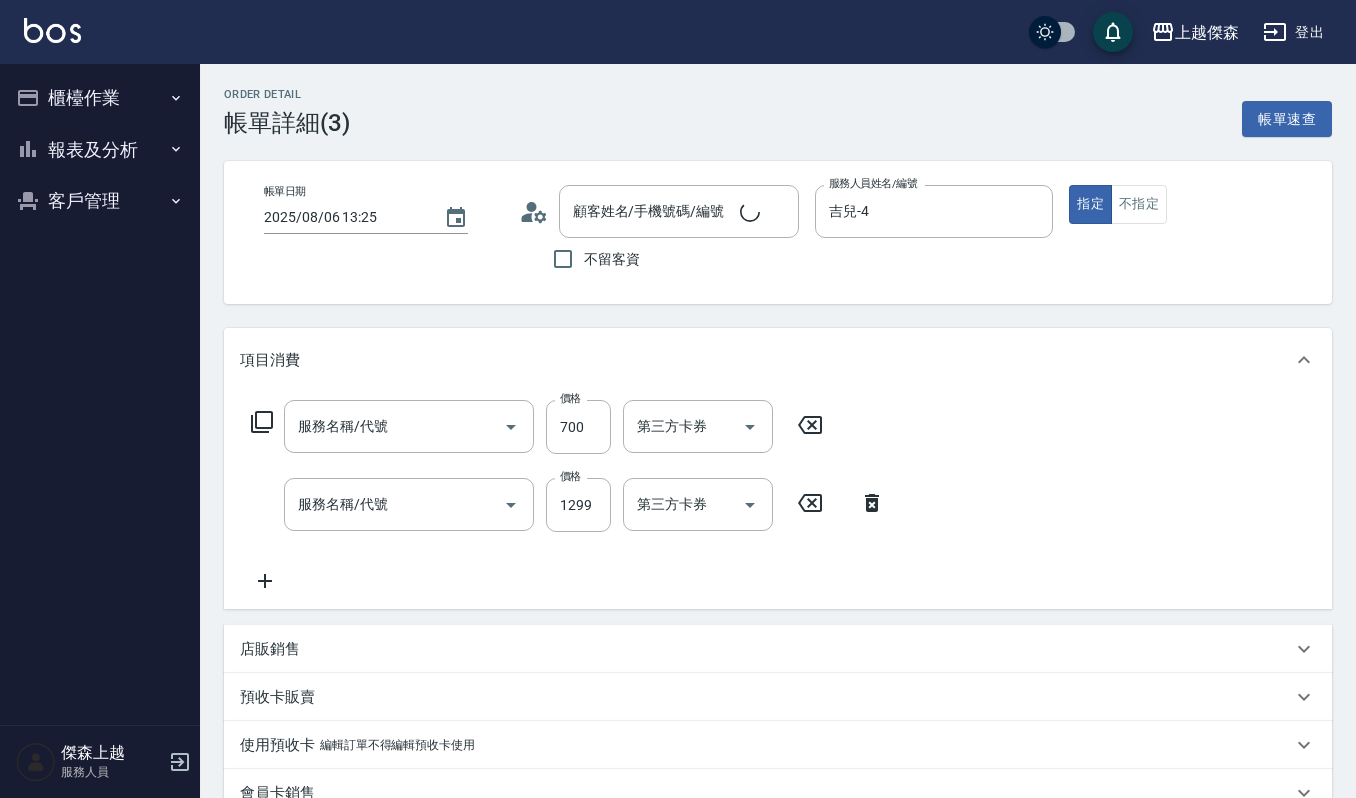 type on "洗+頭皮保養(630)" 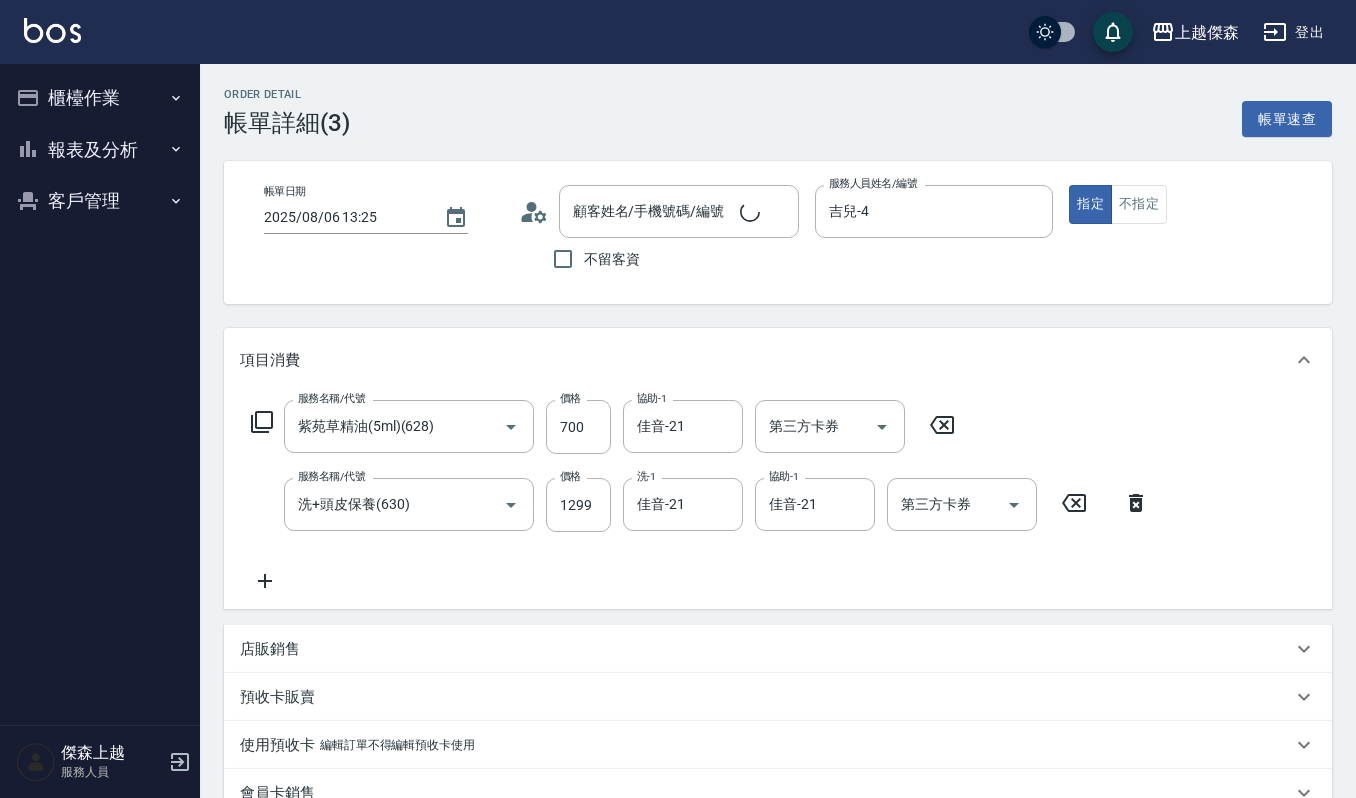 type on "[NAME]/[PHONE]/[NUMBER]" 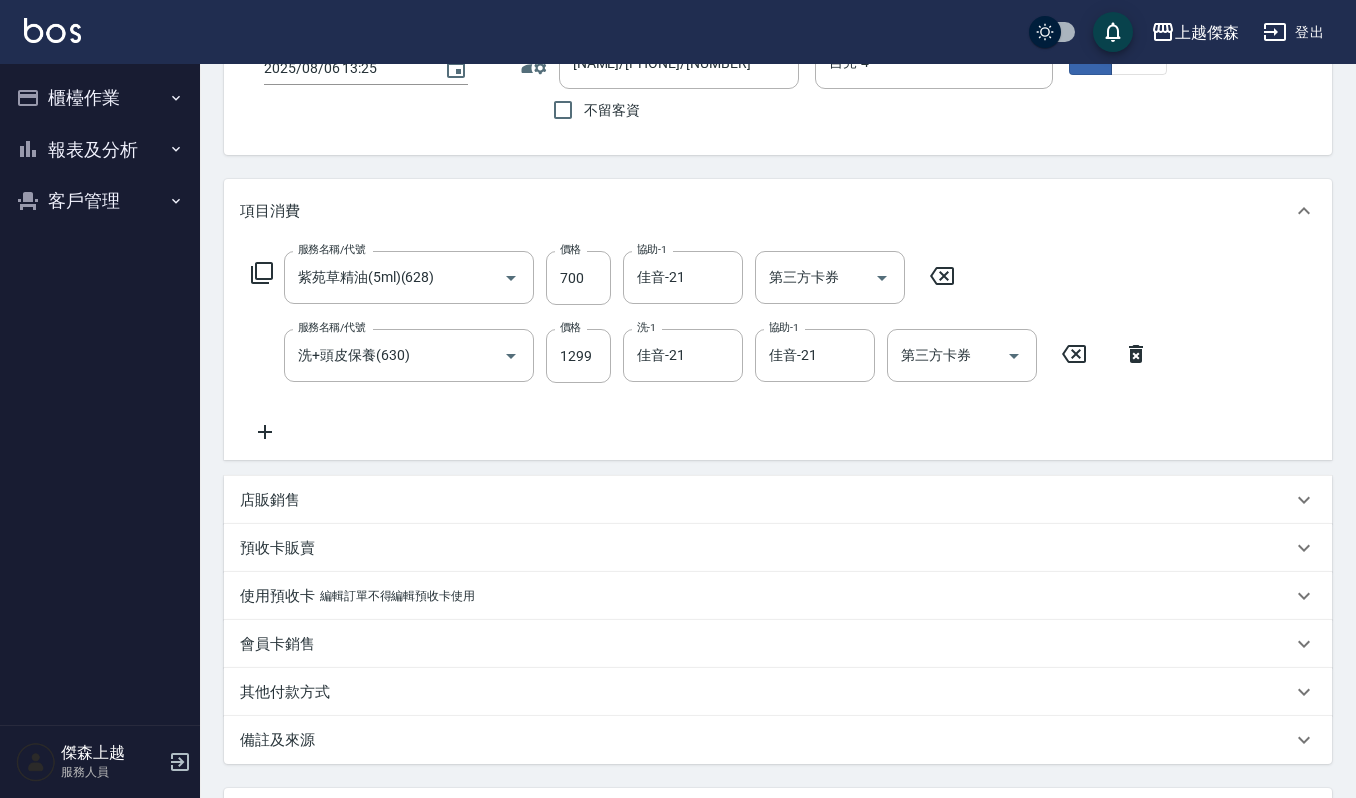 scroll, scrollTop: 326, scrollLeft: 0, axis: vertical 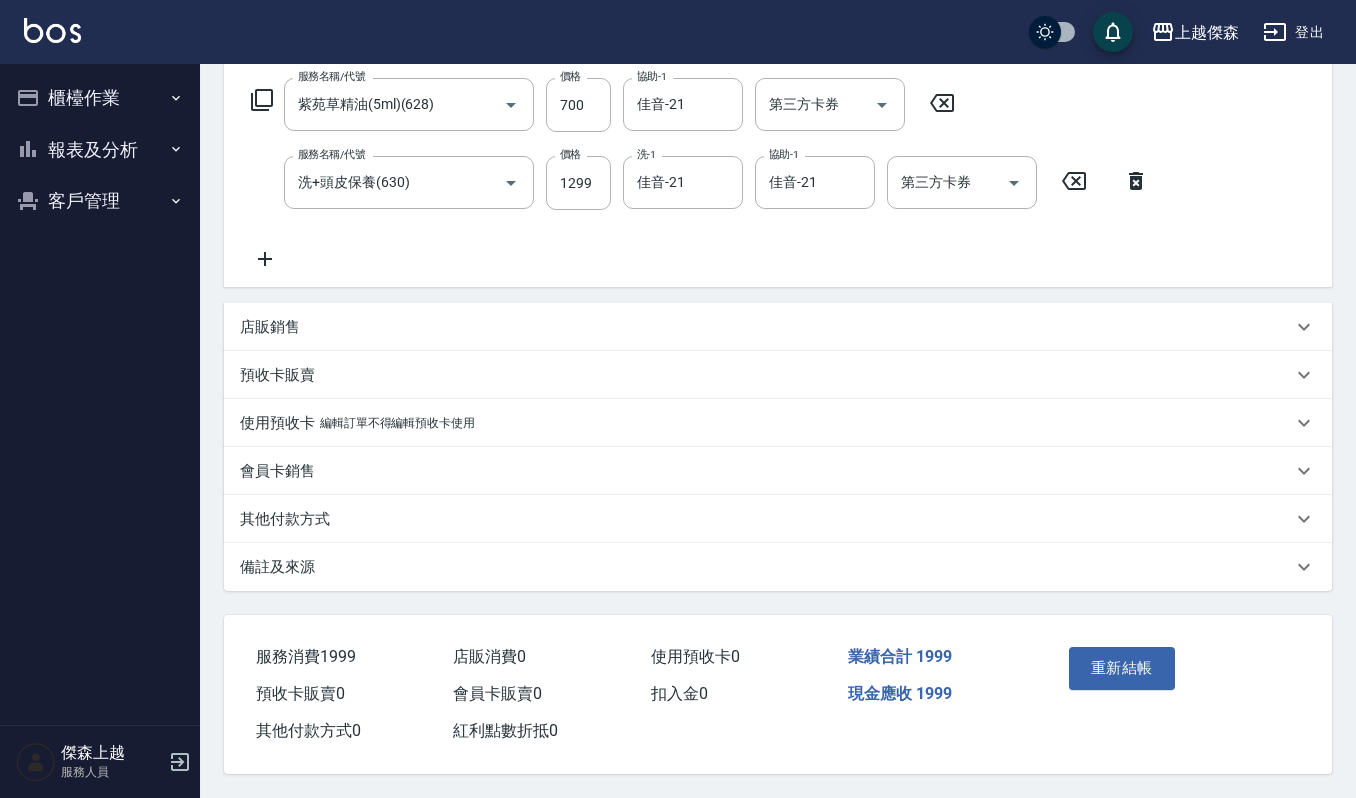 click on "店販銷售" at bounding box center (778, 327) 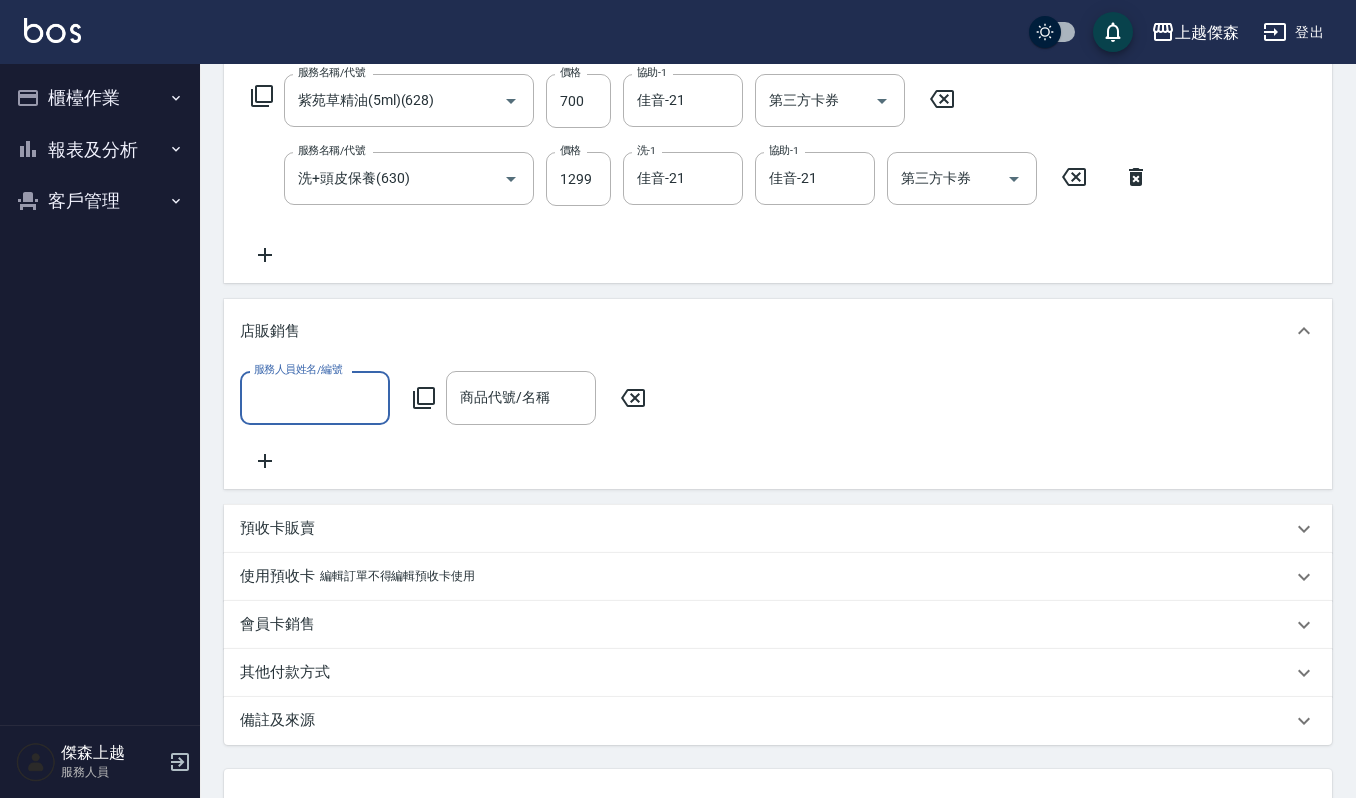 scroll, scrollTop: 0, scrollLeft: 0, axis: both 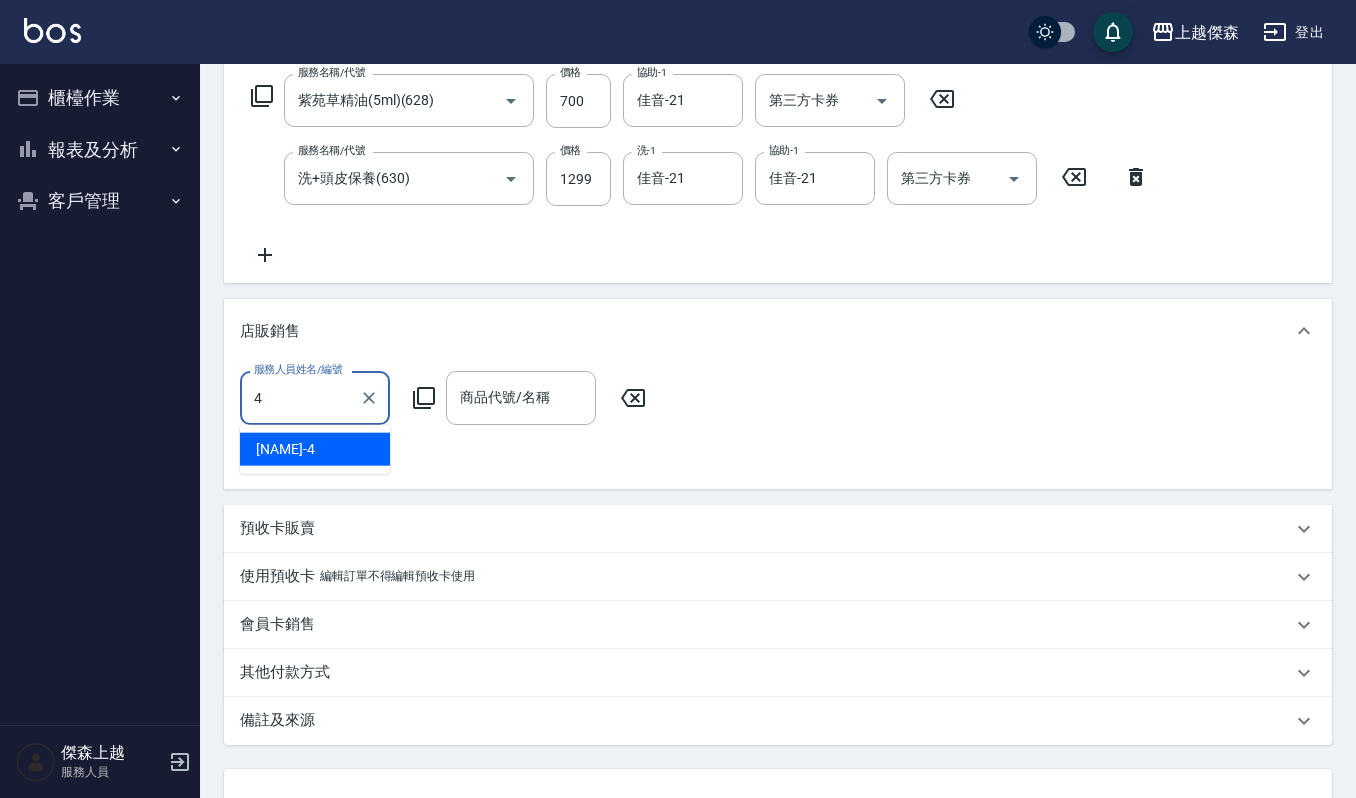 type on "吉兒-4" 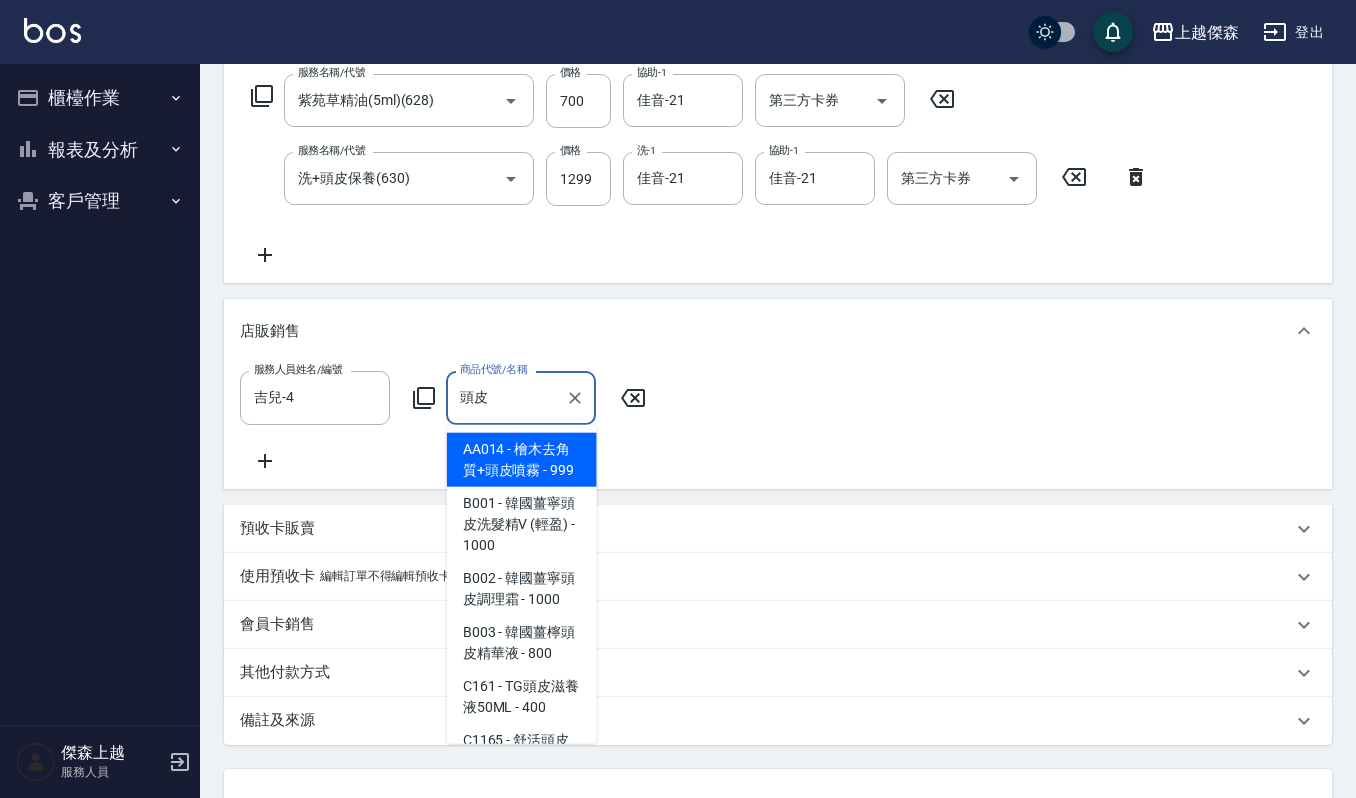 type on "投" 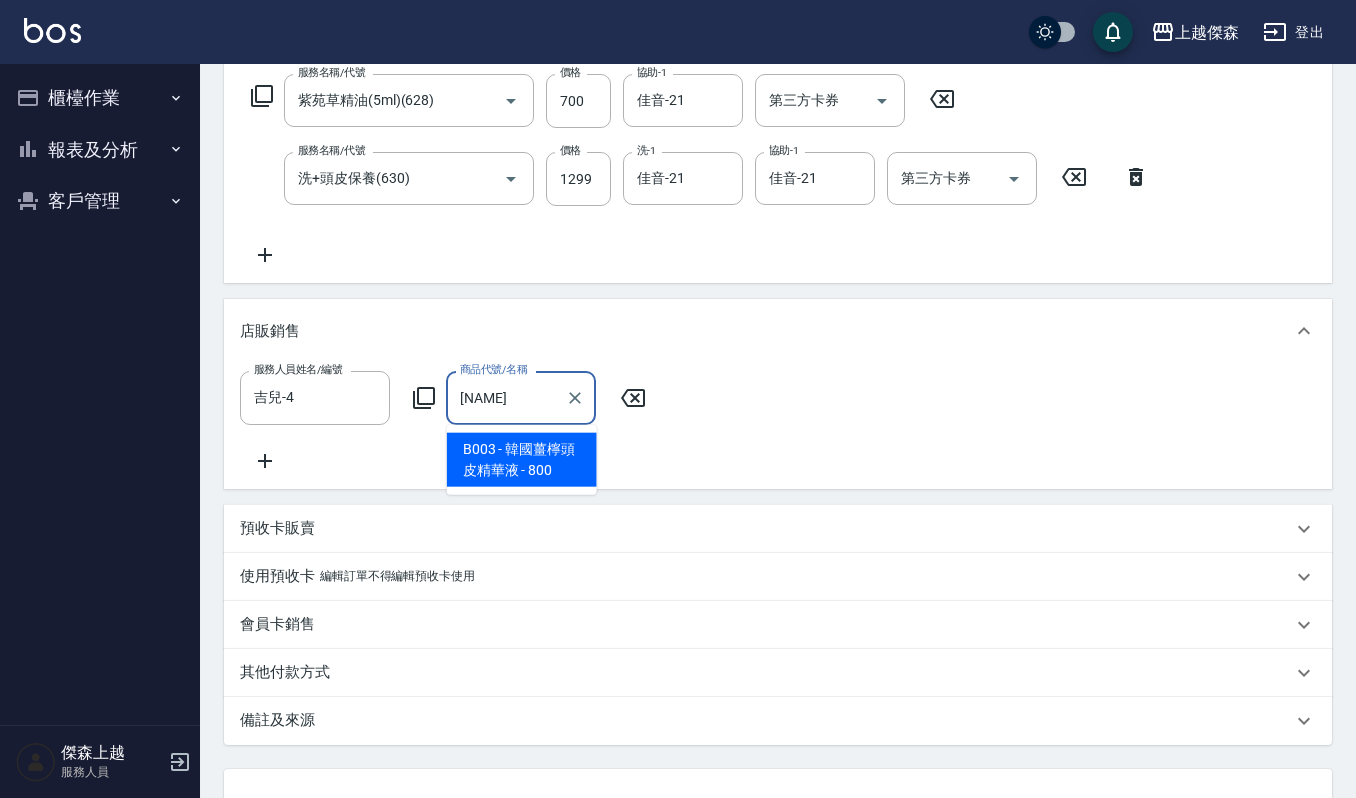 click on "B003 - 韓國薑檸頭皮精華液 - 800" at bounding box center [522, 460] 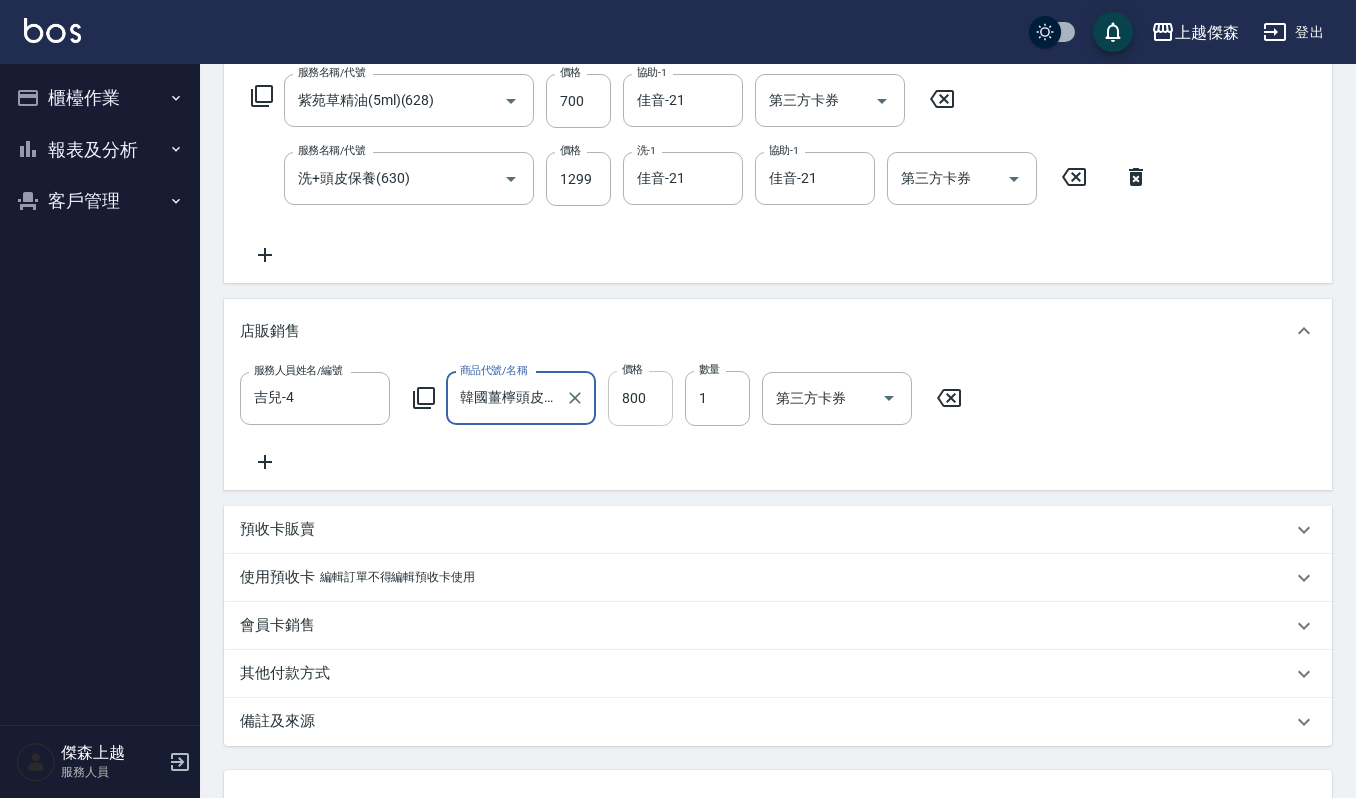 type on "韓國薑檸頭皮精華液" 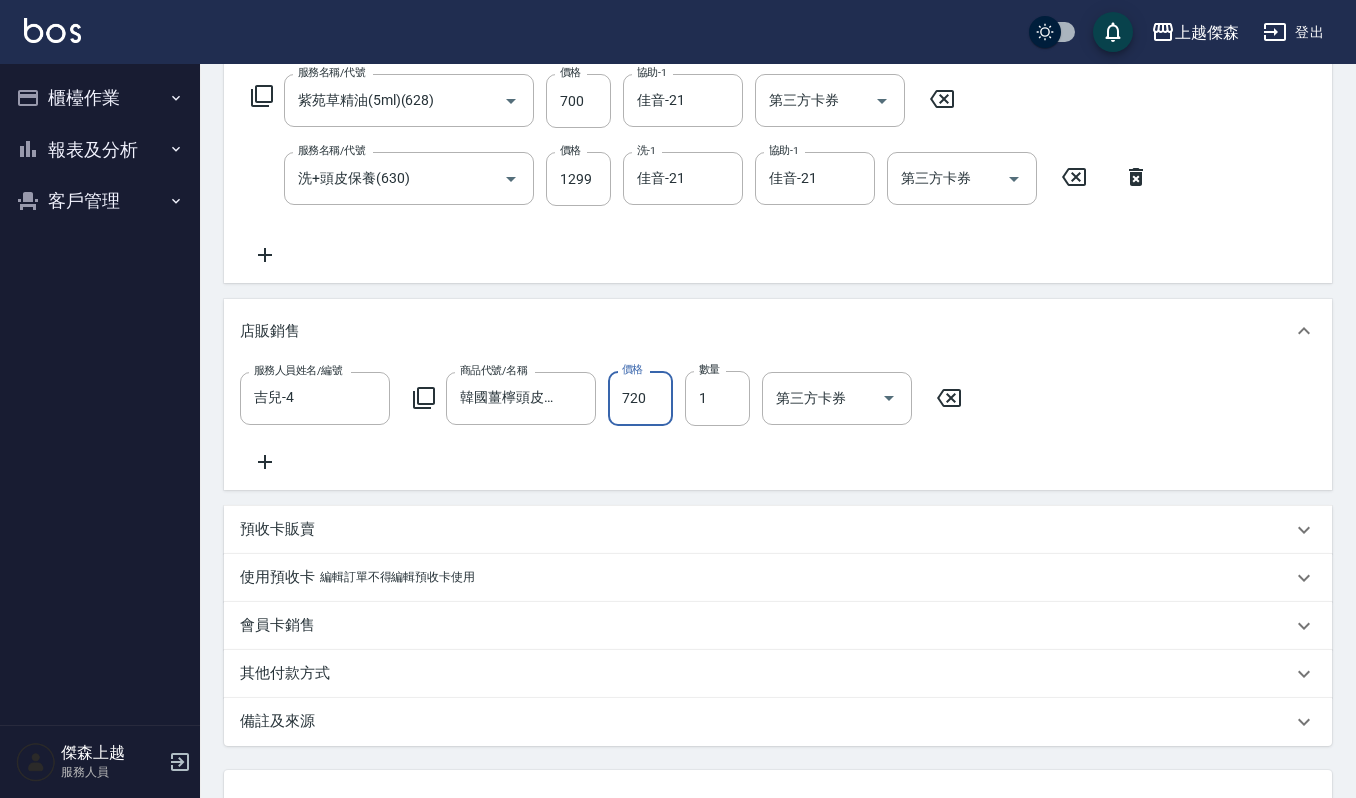 type on "720" 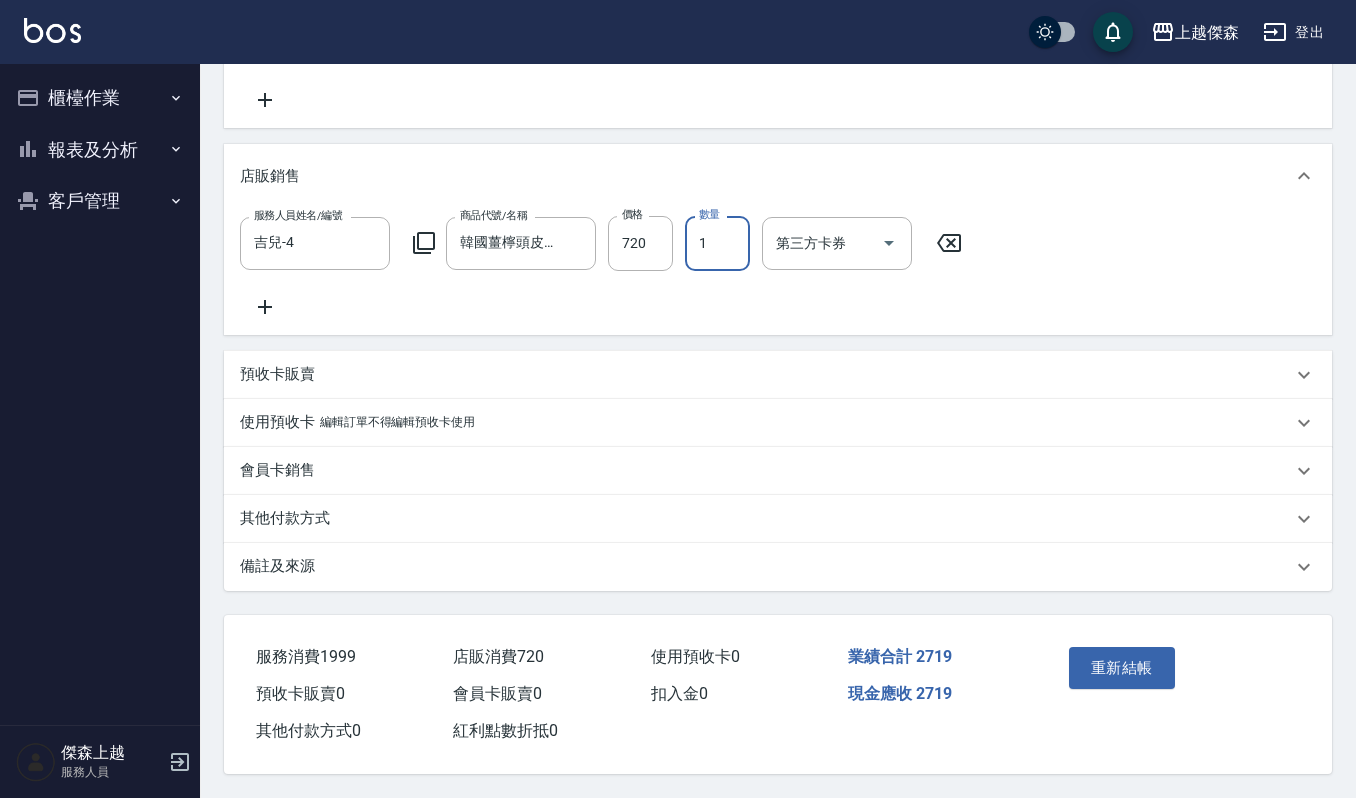 scroll, scrollTop: 505, scrollLeft: 0, axis: vertical 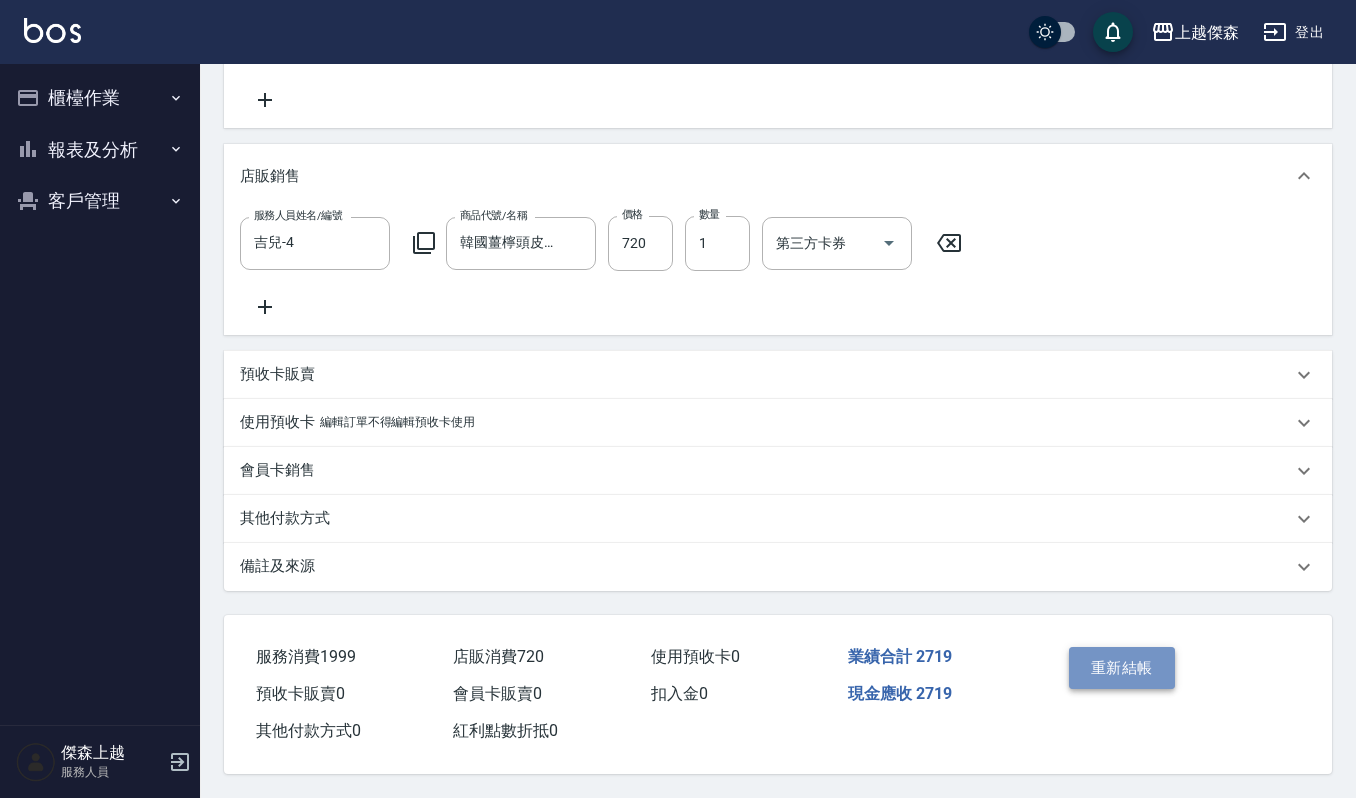 click on "重新結帳" at bounding box center (1122, 668) 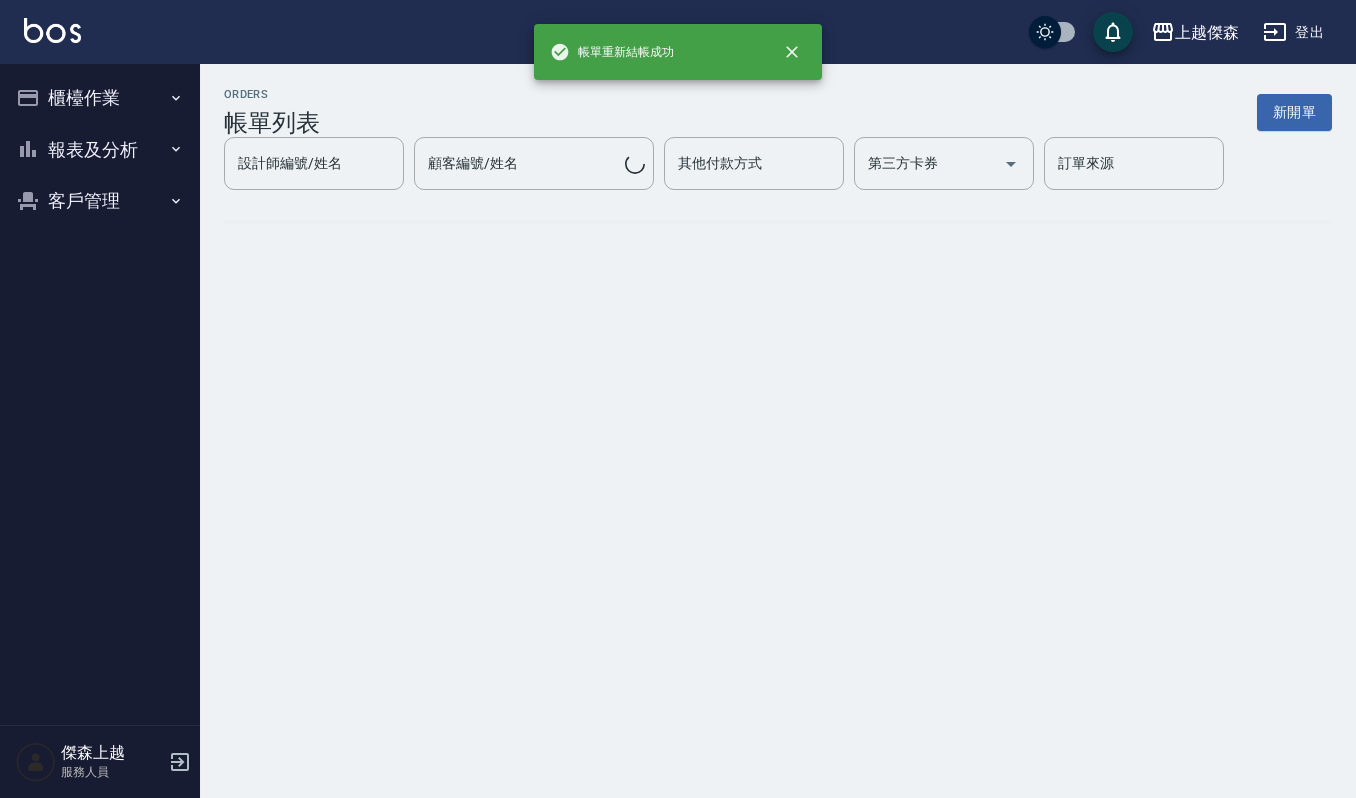 scroll, scrollTop: 0, scrollLeft: 0, axis: both 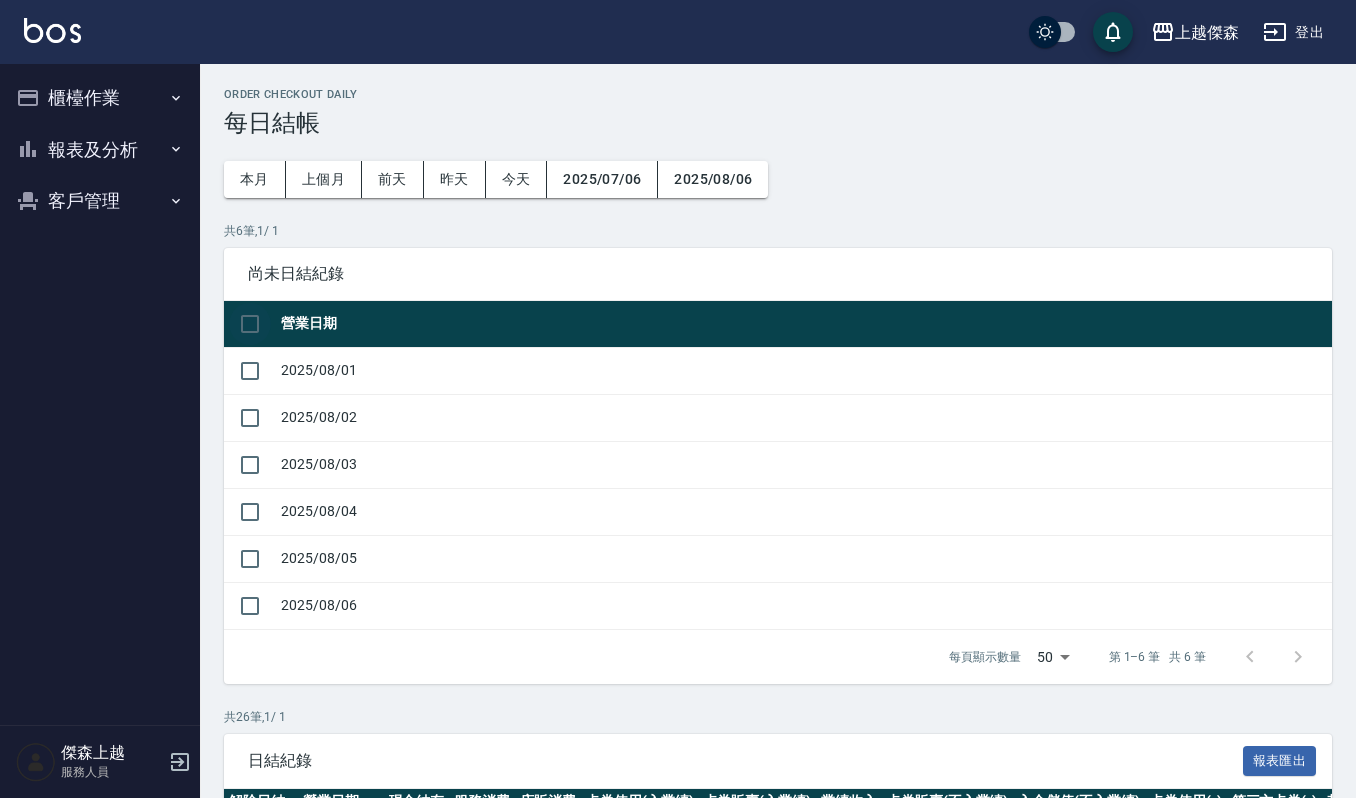click at bounding box center [250, 324] 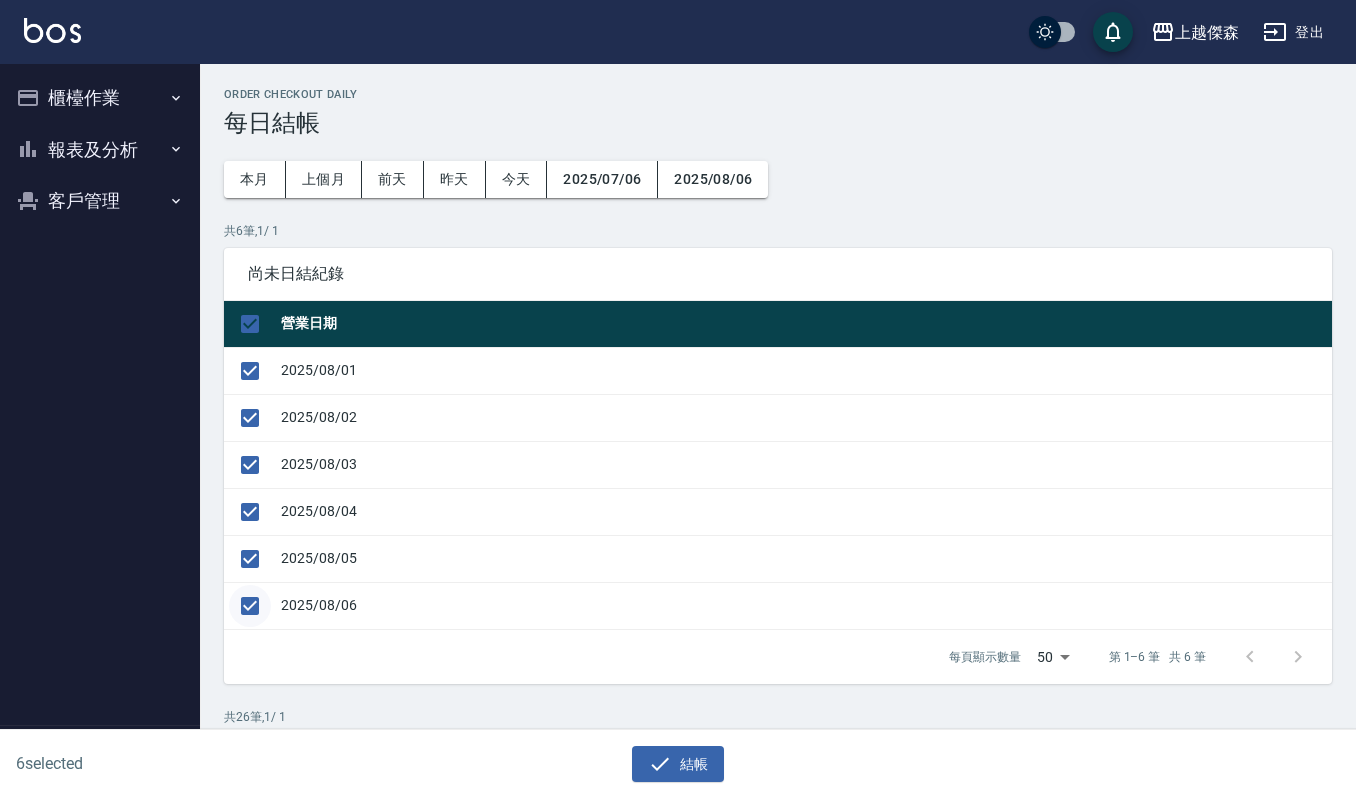 click at bounding box center (250, 606) 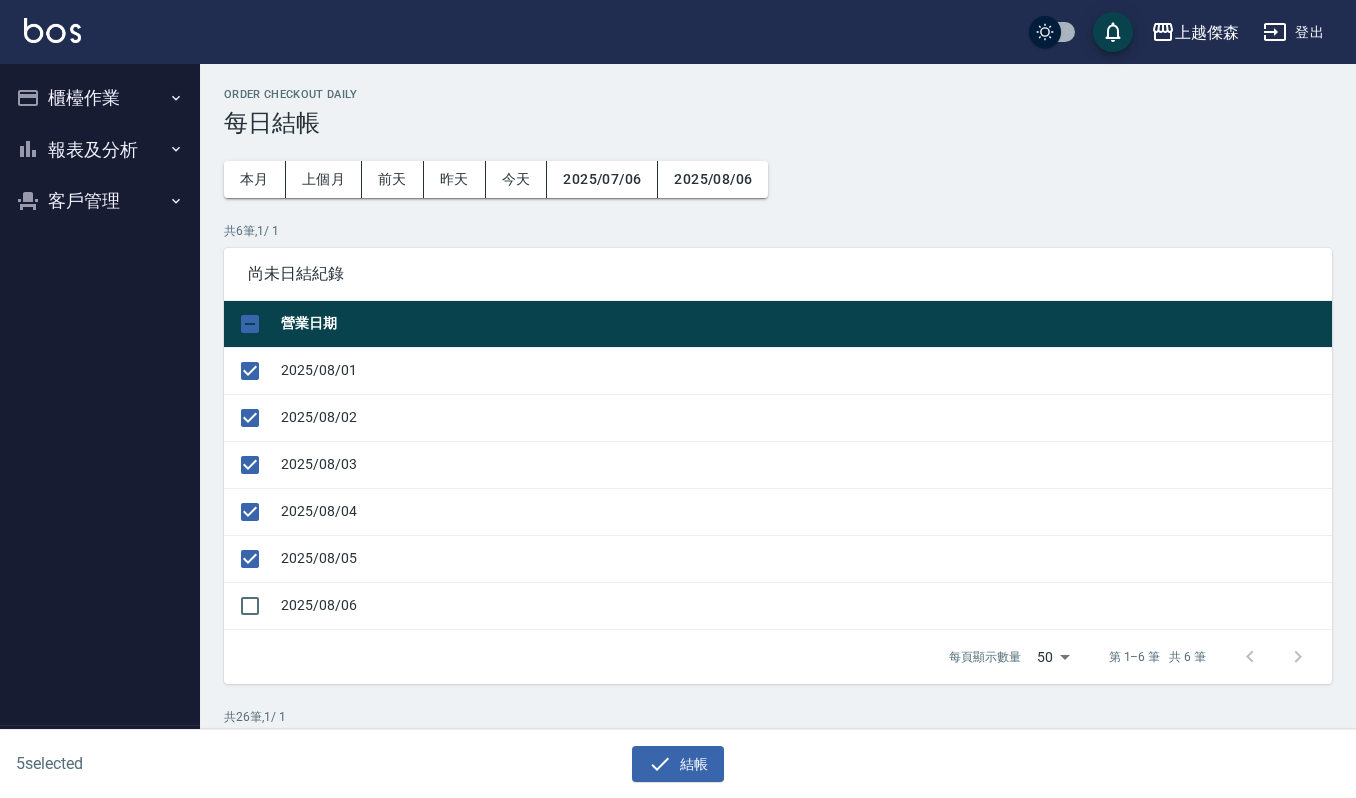 click on "報表及分析" at bounding box center [100, 150] 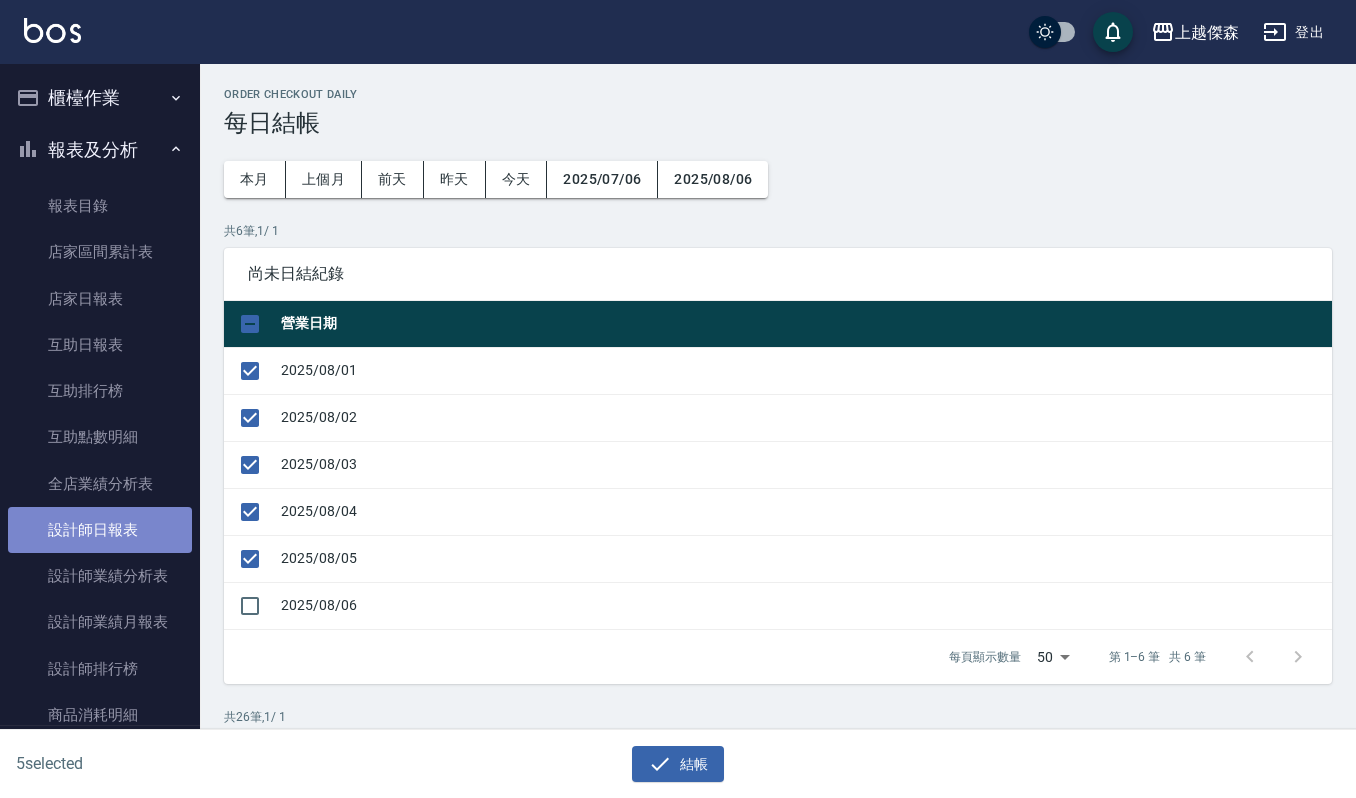 click on "設計師日報表" at bounding box center [100, 530] 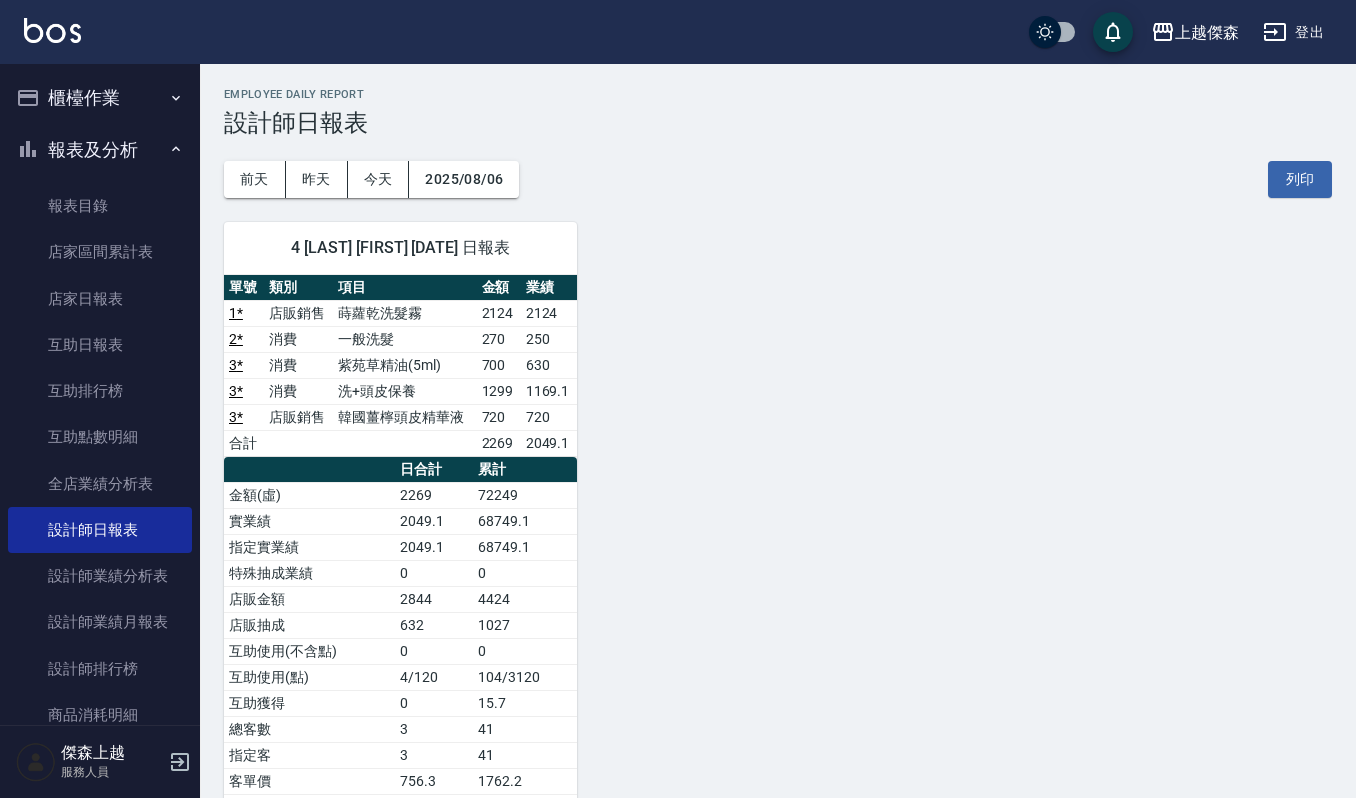 click on "櫃檯作業" at bounding box center (100, 98) 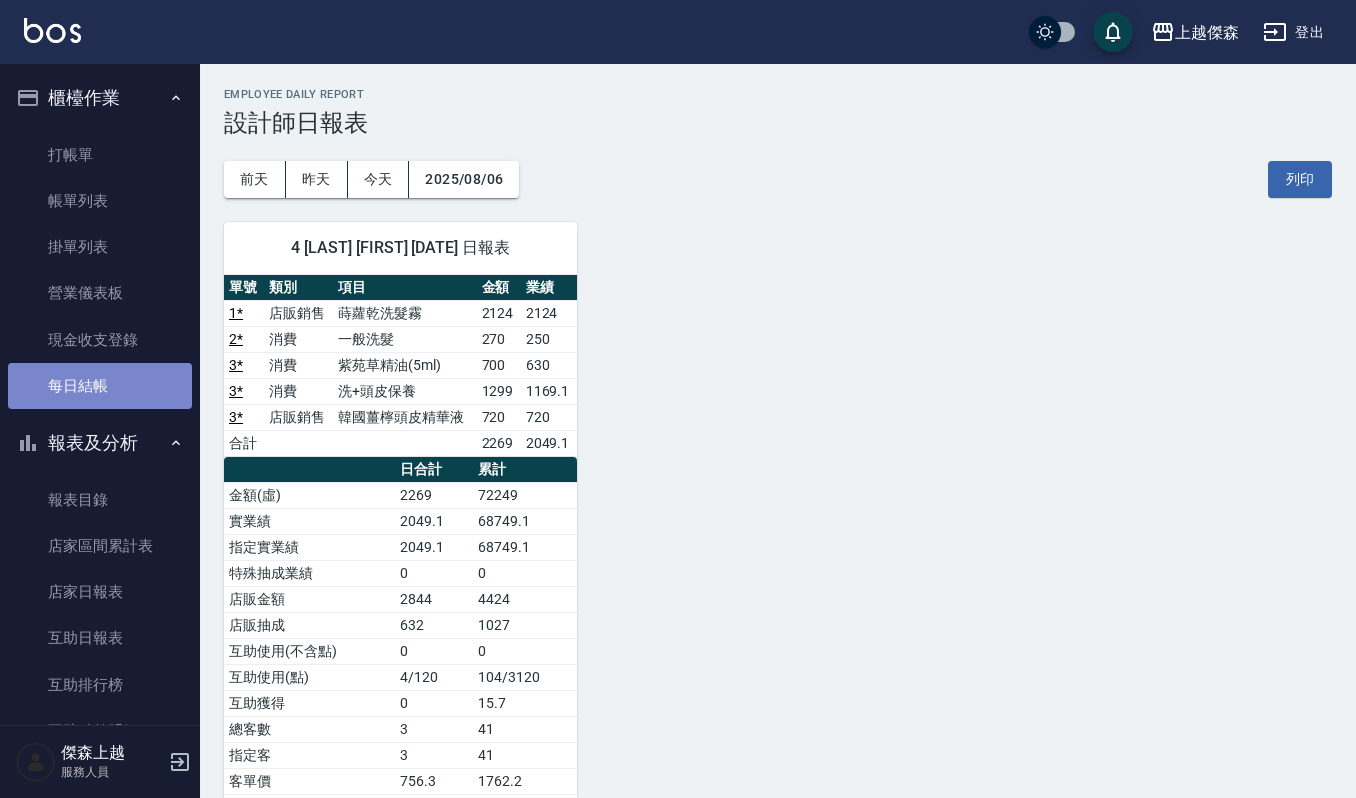 click on "每日結帳" at bounding box center [100, 386] 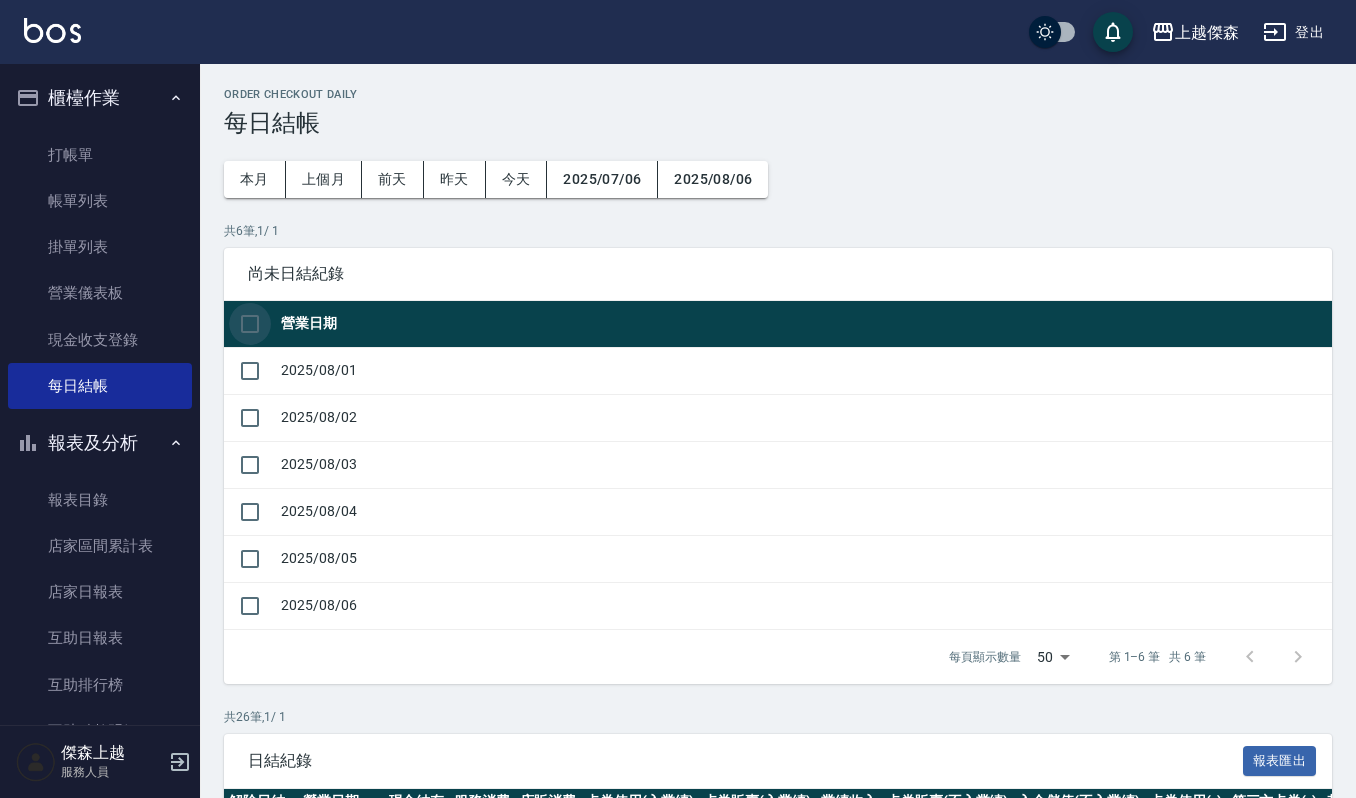 click at bounding box center [250, 324] 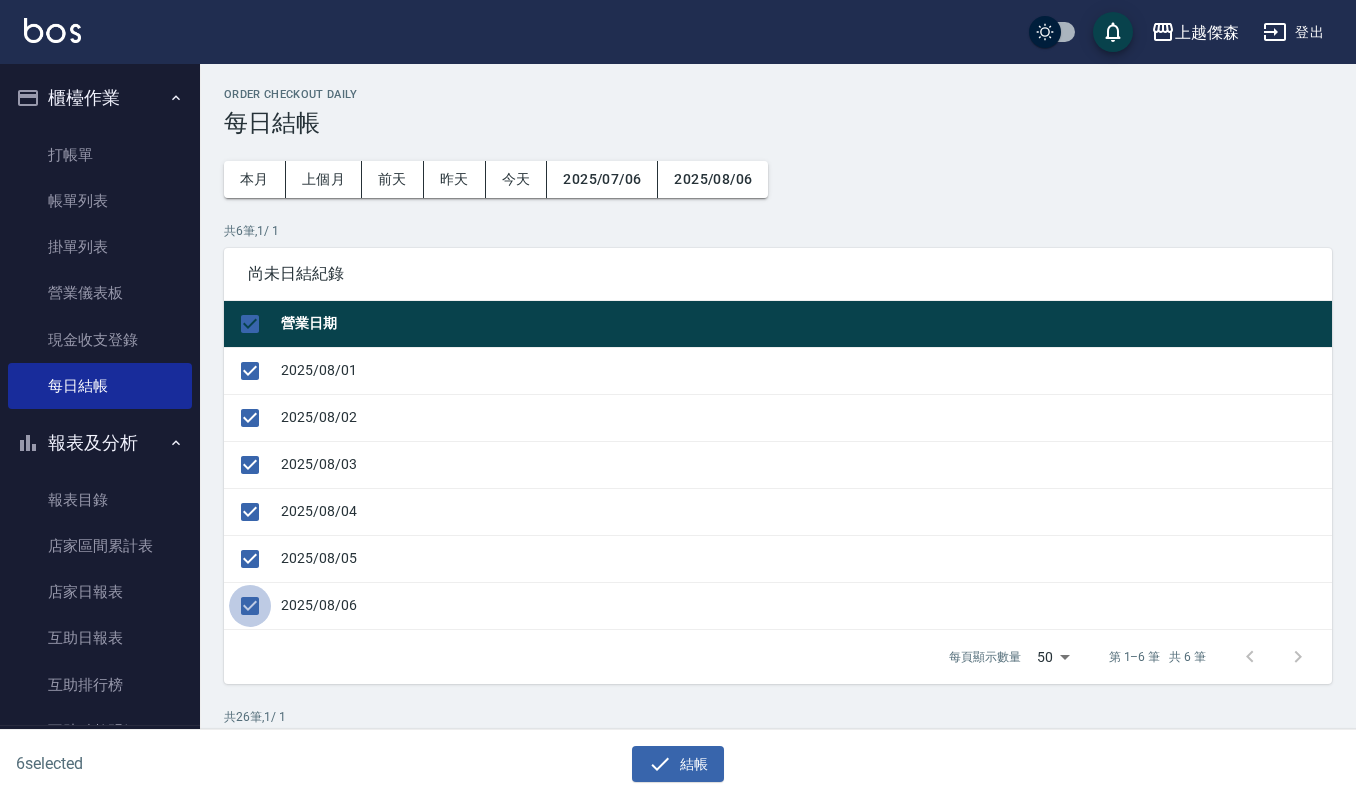 click at bounding box center (250, 606) 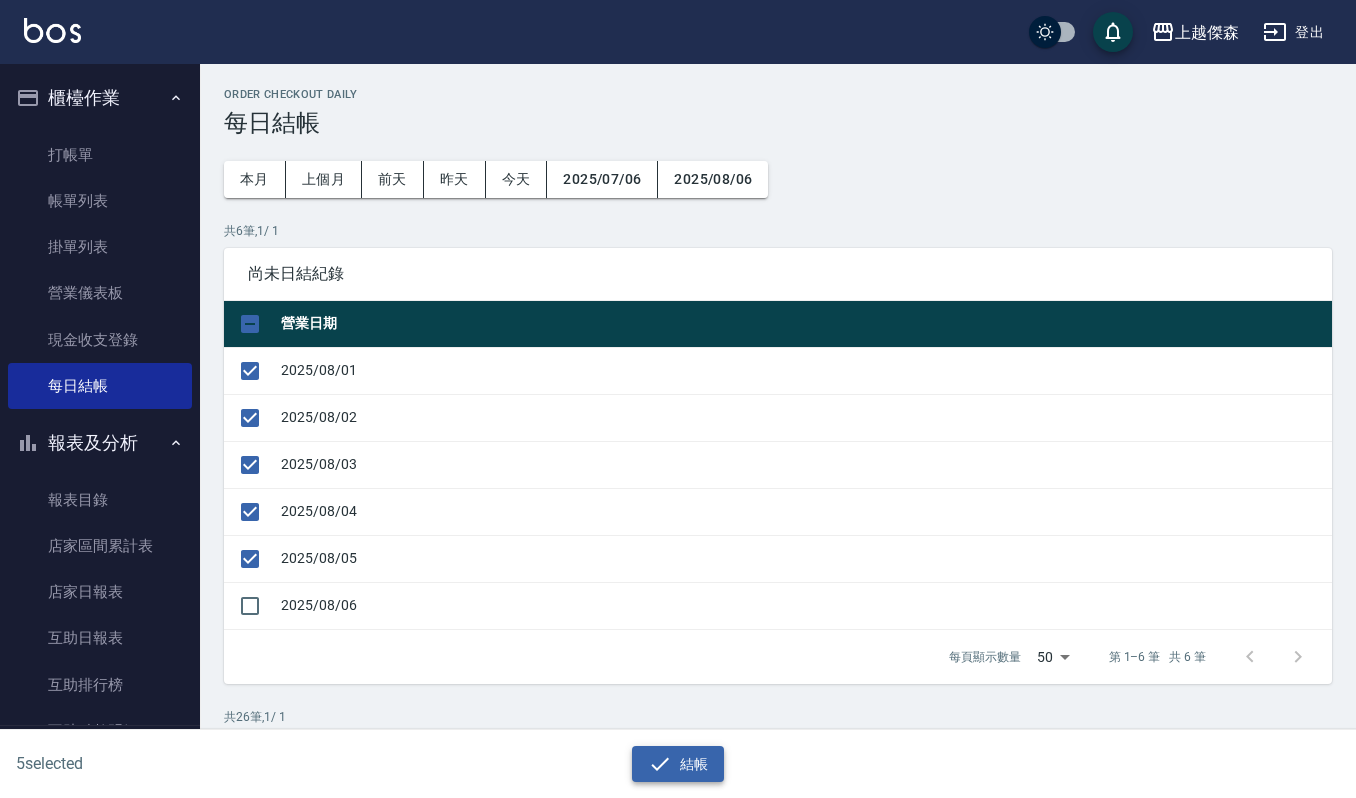 click on "結帳" at bounding box center (678, 764) 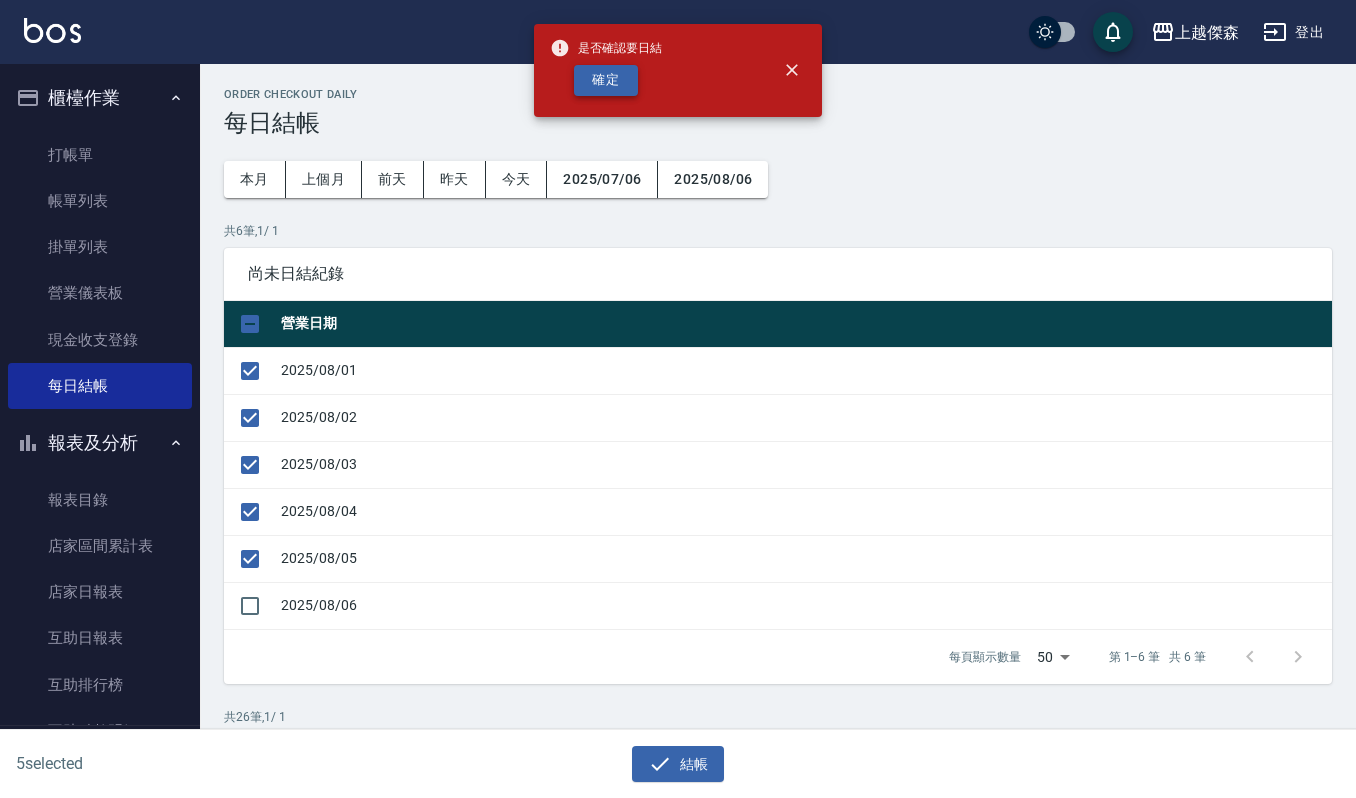 click on "確定" at bounding box center [606, 80] 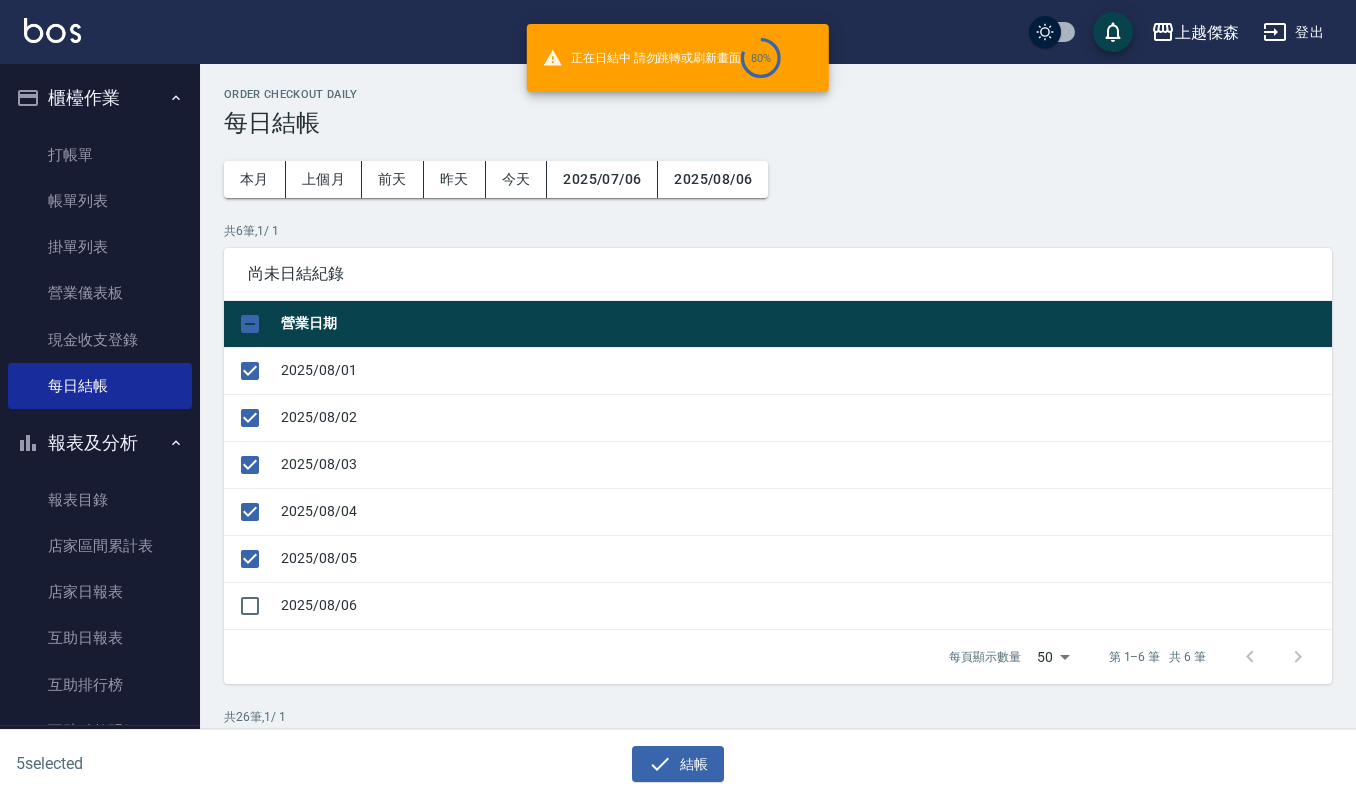 checkbox on "false" 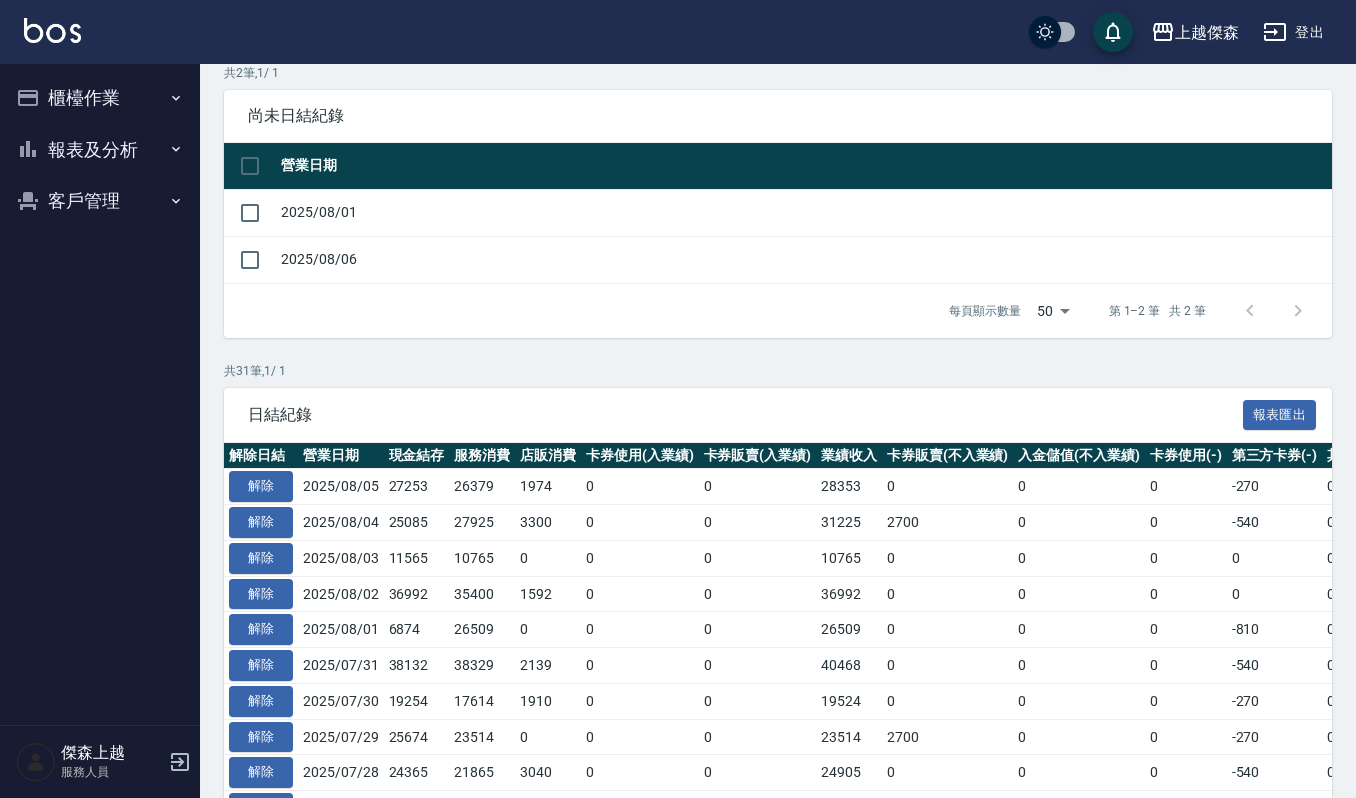 scroll, scrollTop: 0, scrollLeft: 0, axis: both 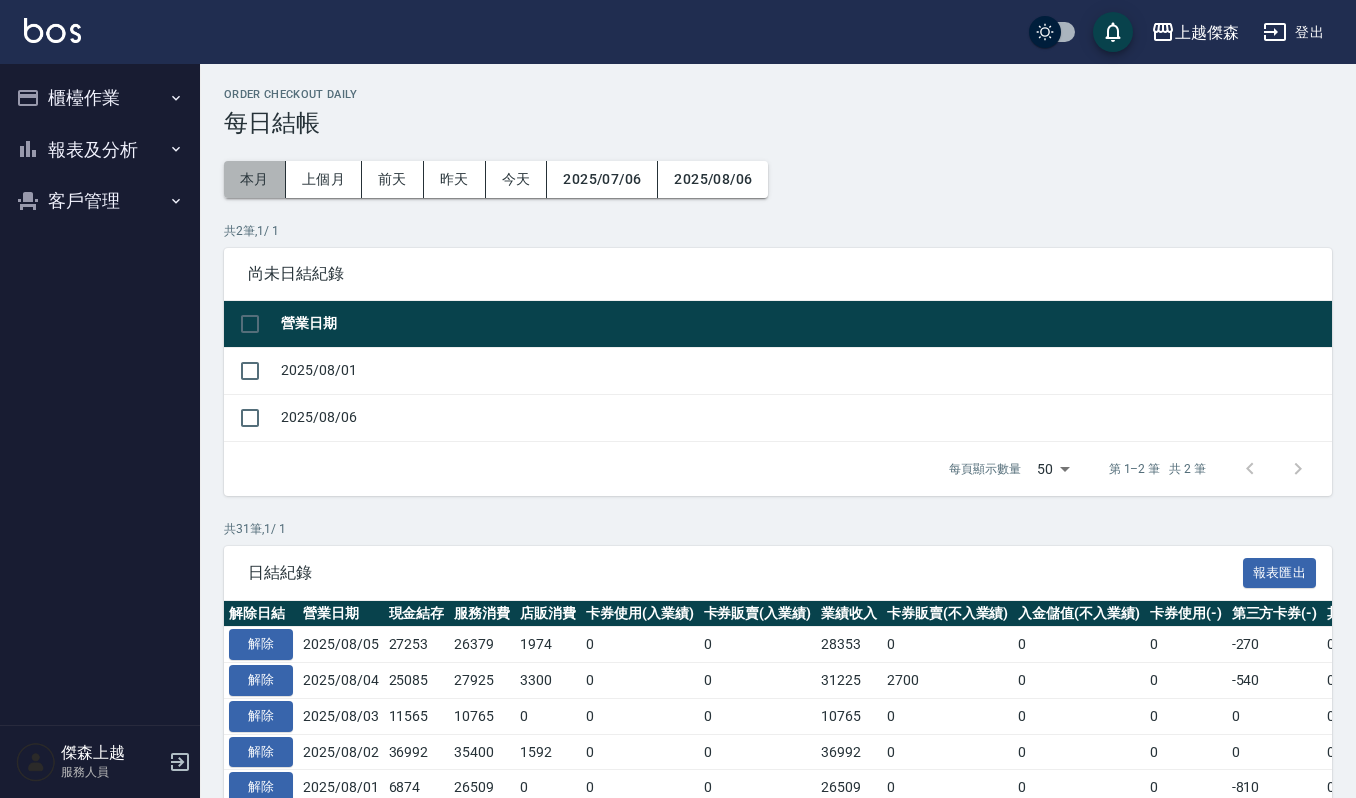 click on "本月" at bounding box center [255, 179] 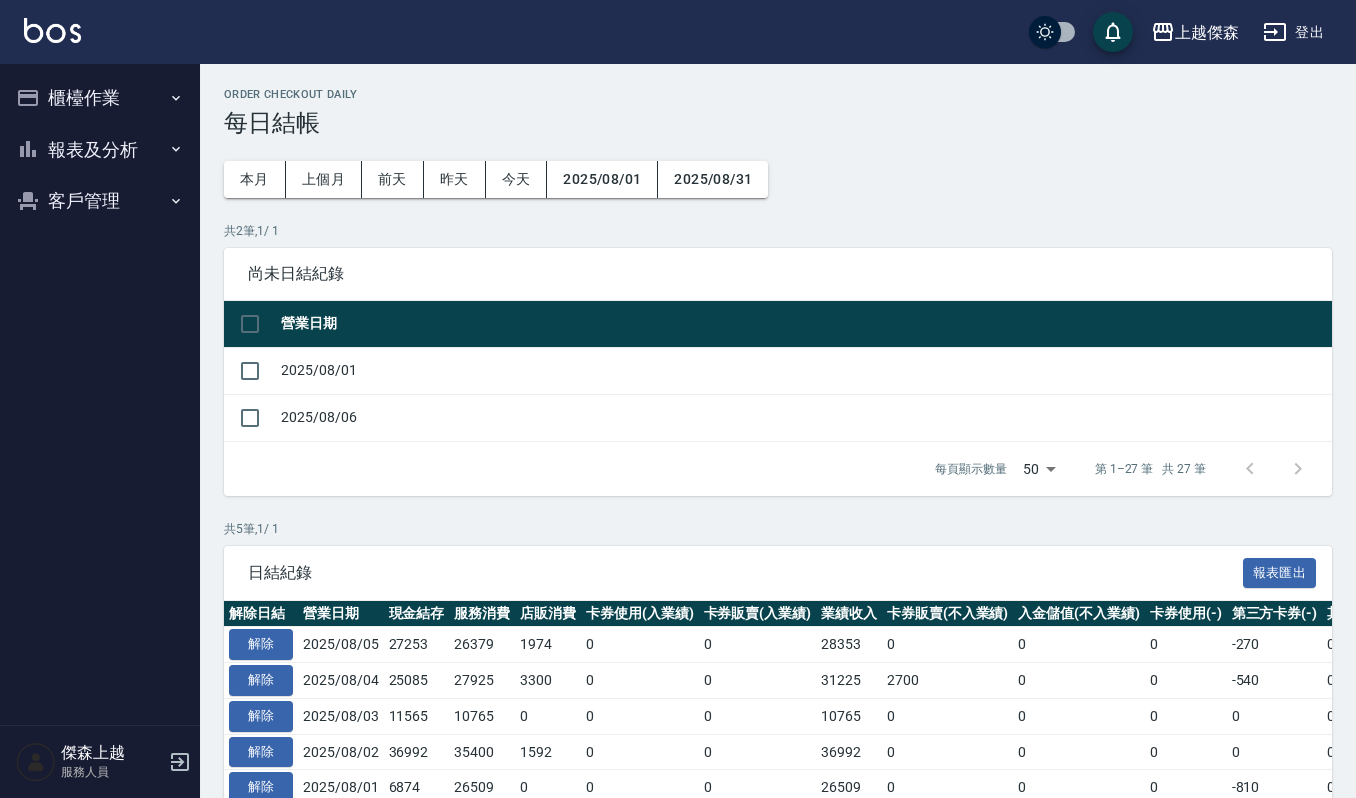 scroll, scrollTop: 136, scrollLeft: 0, axis: vertical 